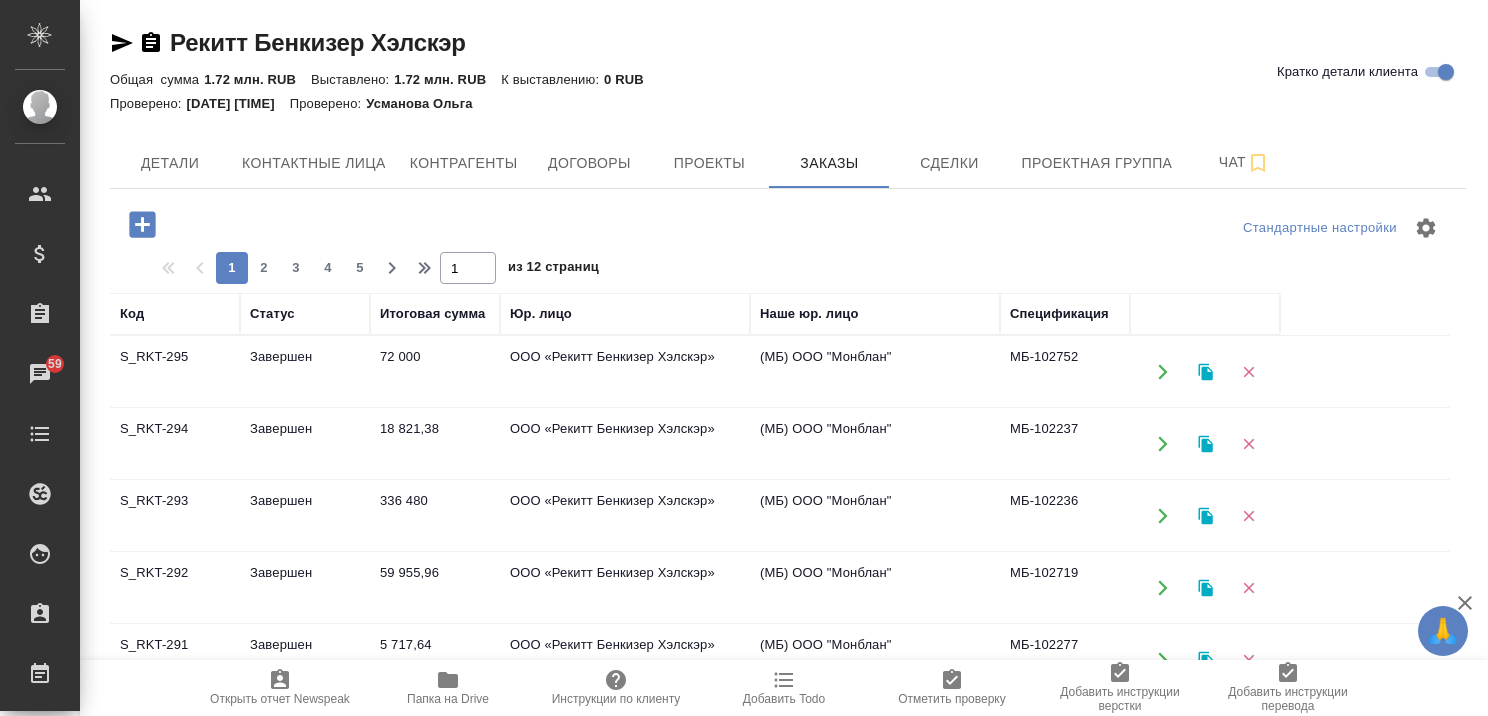 scroll, scrollTop: 0, scrollLeft: 0, axis: both 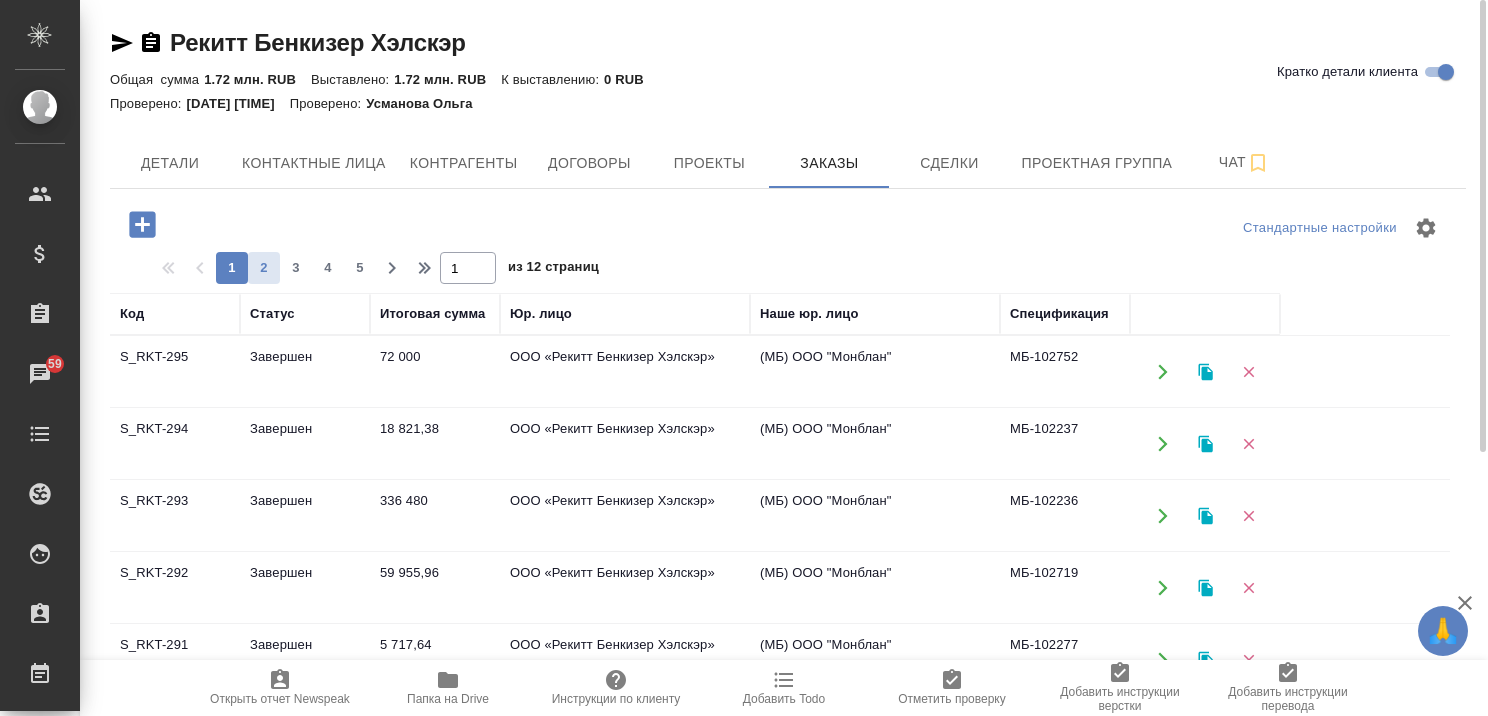 click on "2" at bounding box center (264, 268) 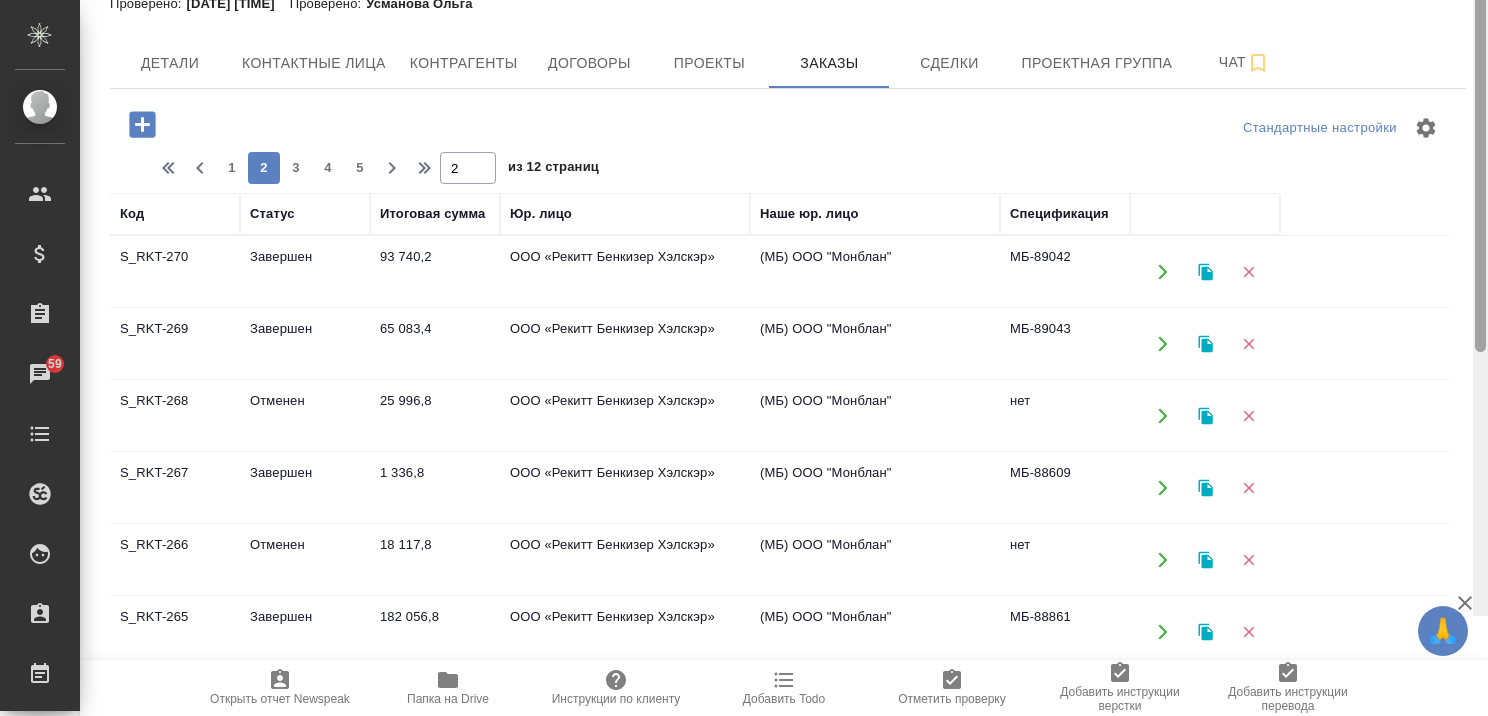 scroll, scrollTop: 0, scrollLeft: 0, axis: both 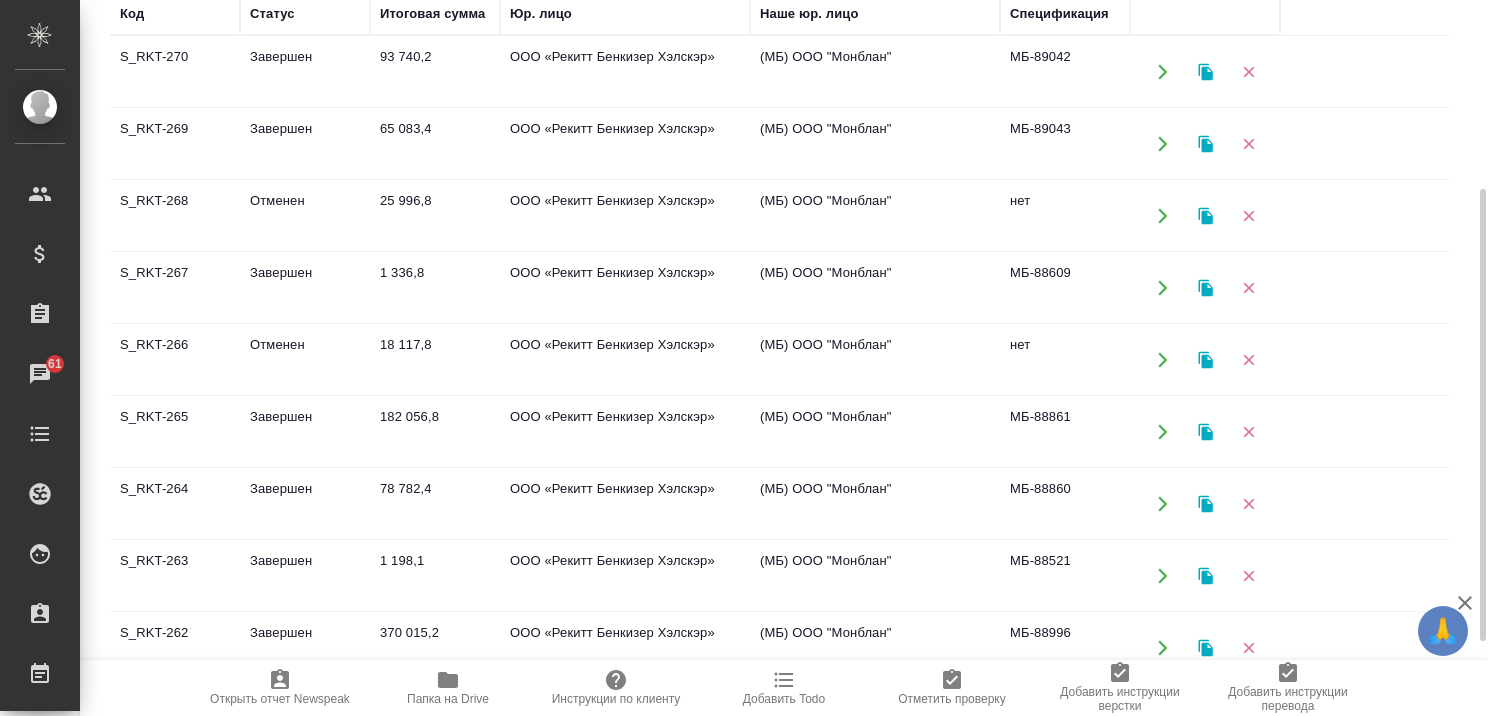 click on "Завершен" at bounding box center (305, 72) 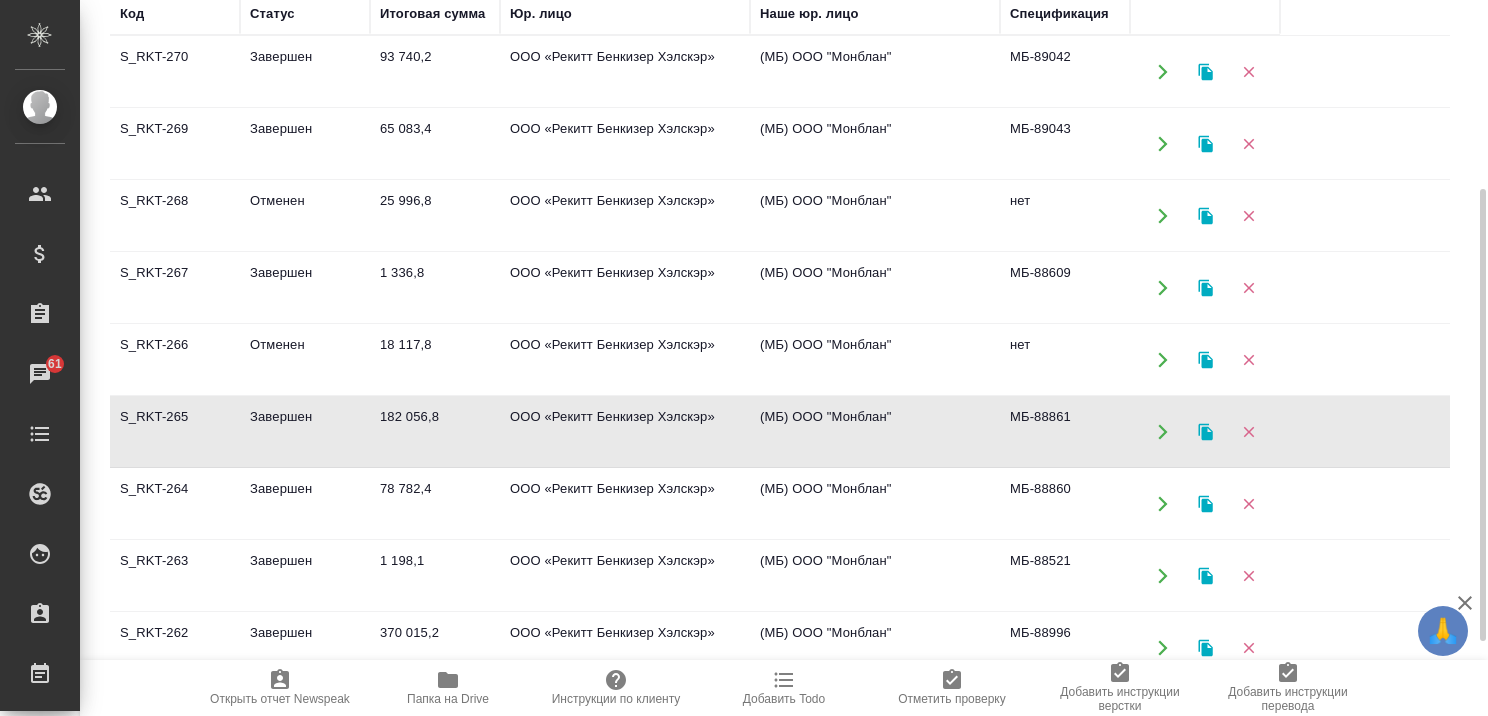 click on "Завершен" at bounding box center (305, 72) 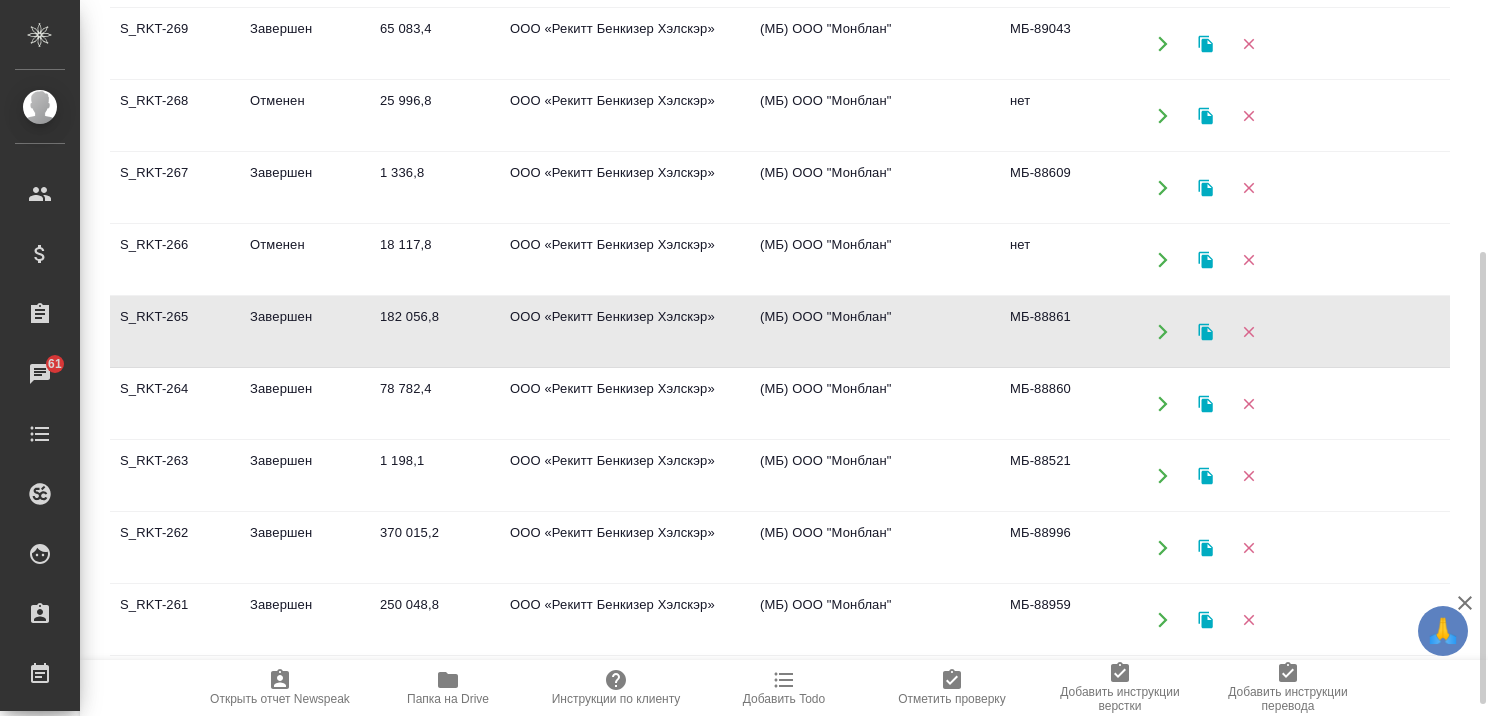 scroll, scrollTop: 418, scrollLeft: 0, axis: vertical 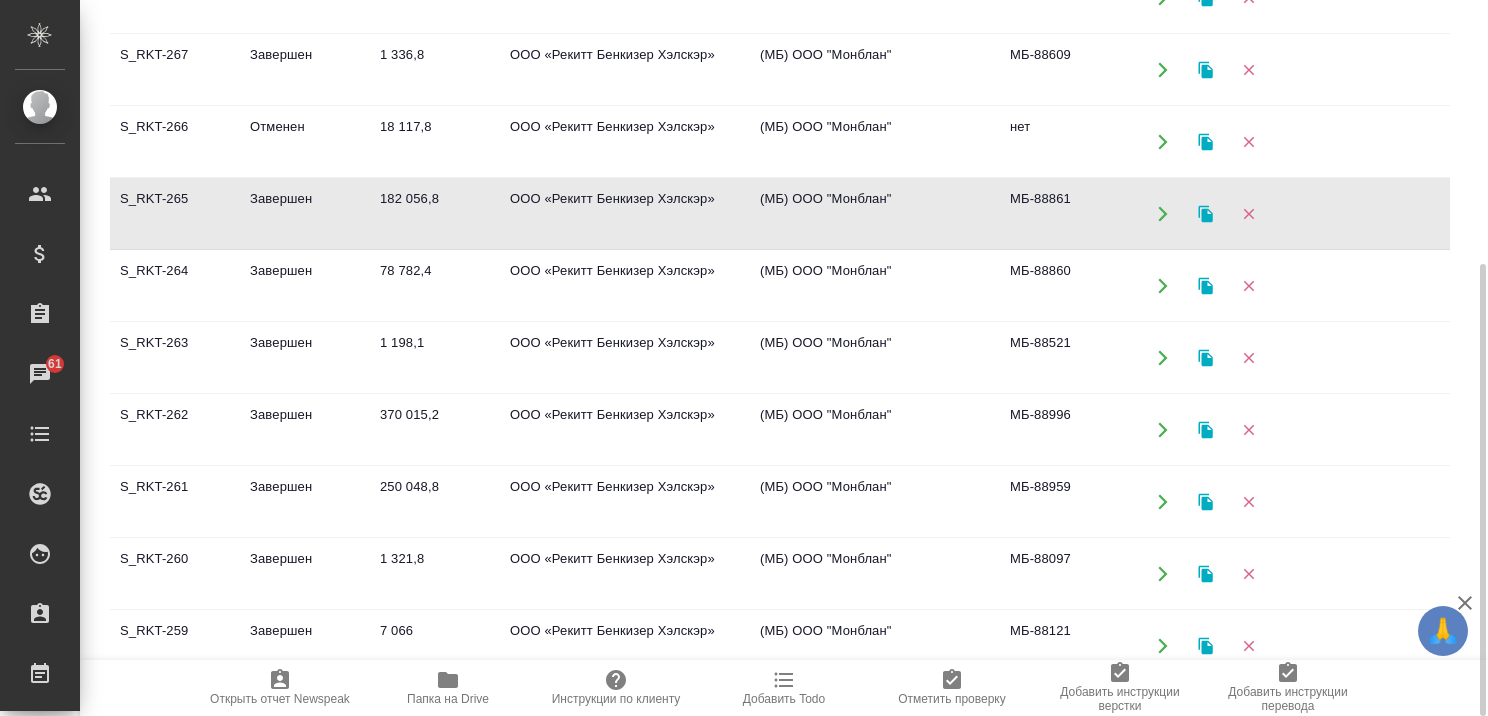 click on "Завершен" at bounding box center [305, -146] 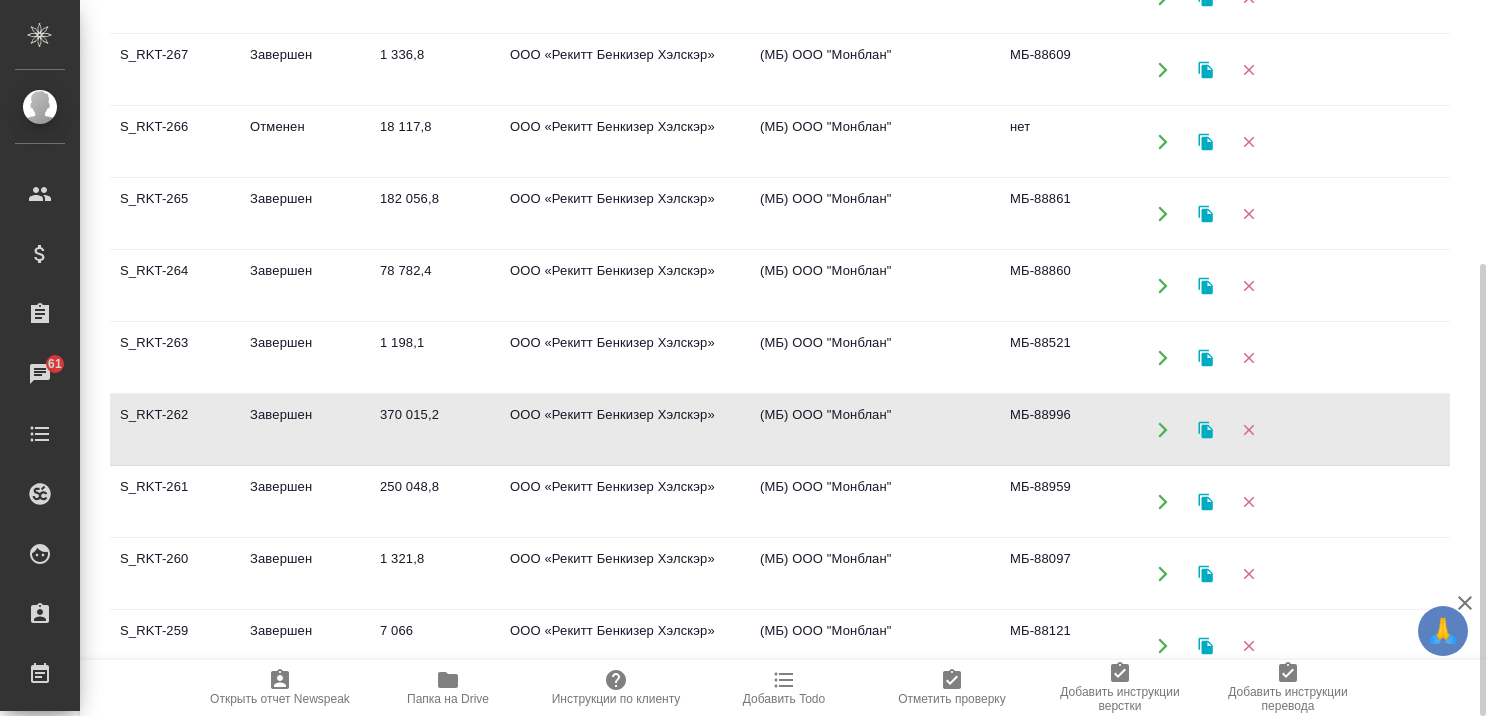 click on "Завершен" at bounding box center [305, -146] 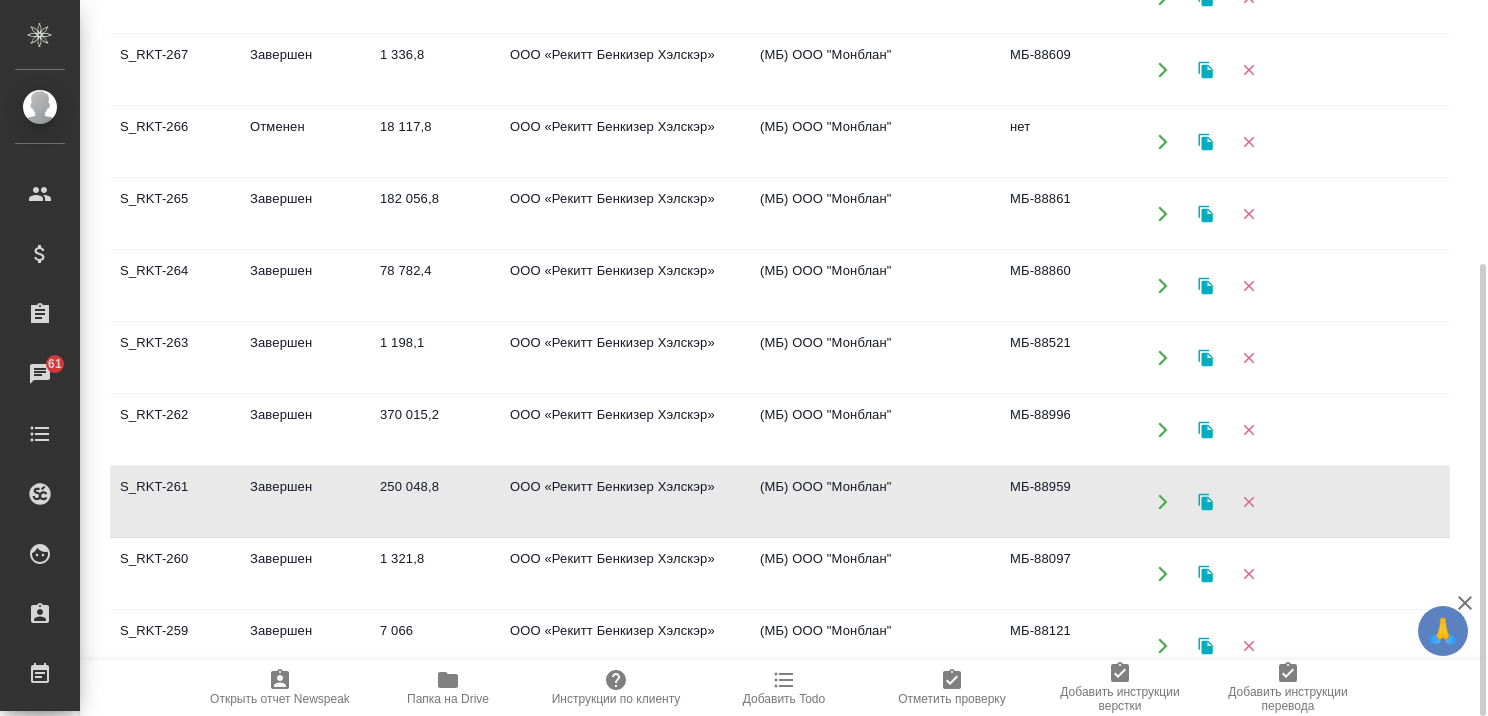 click on "250 048,8" at bounding box center [435, -146] 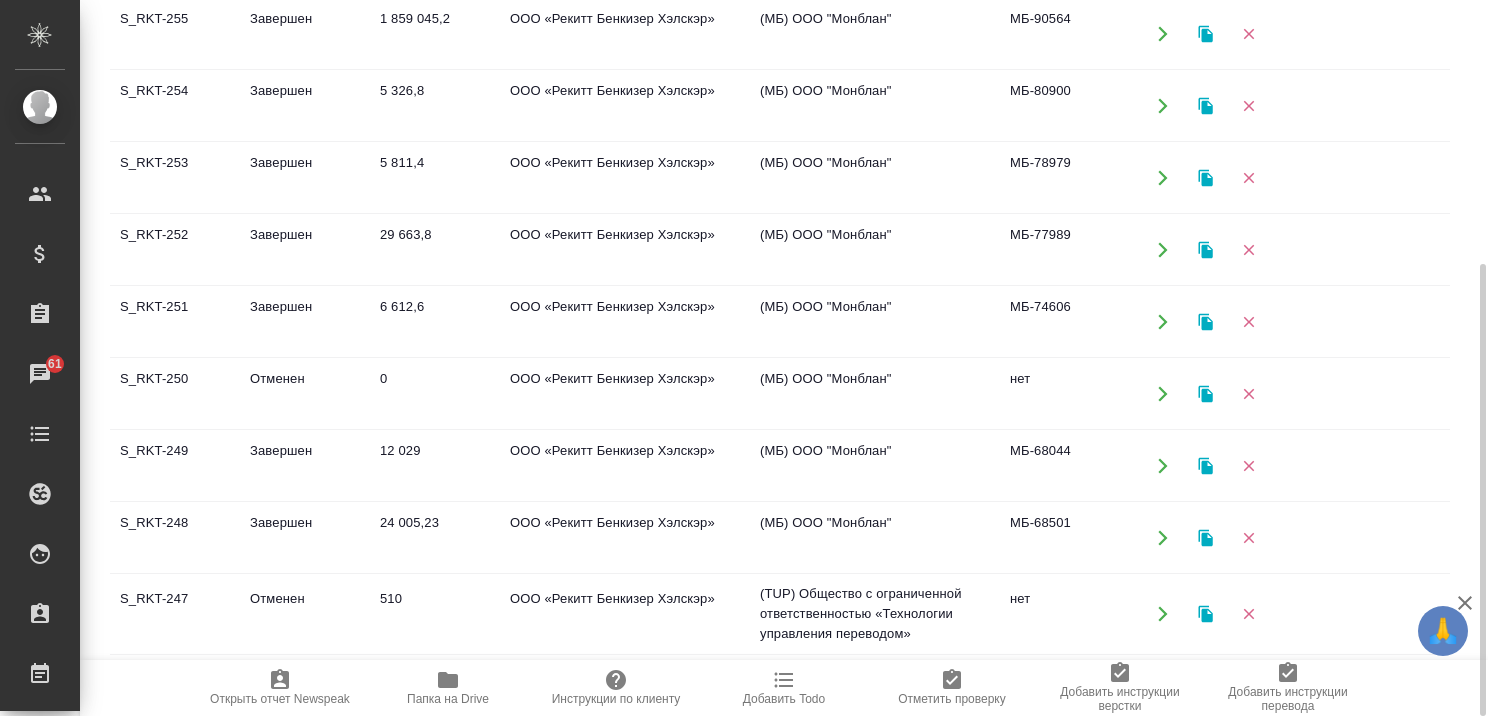 scroll, scrollTop: 1075, scrollLeft: 0, axis: vertical 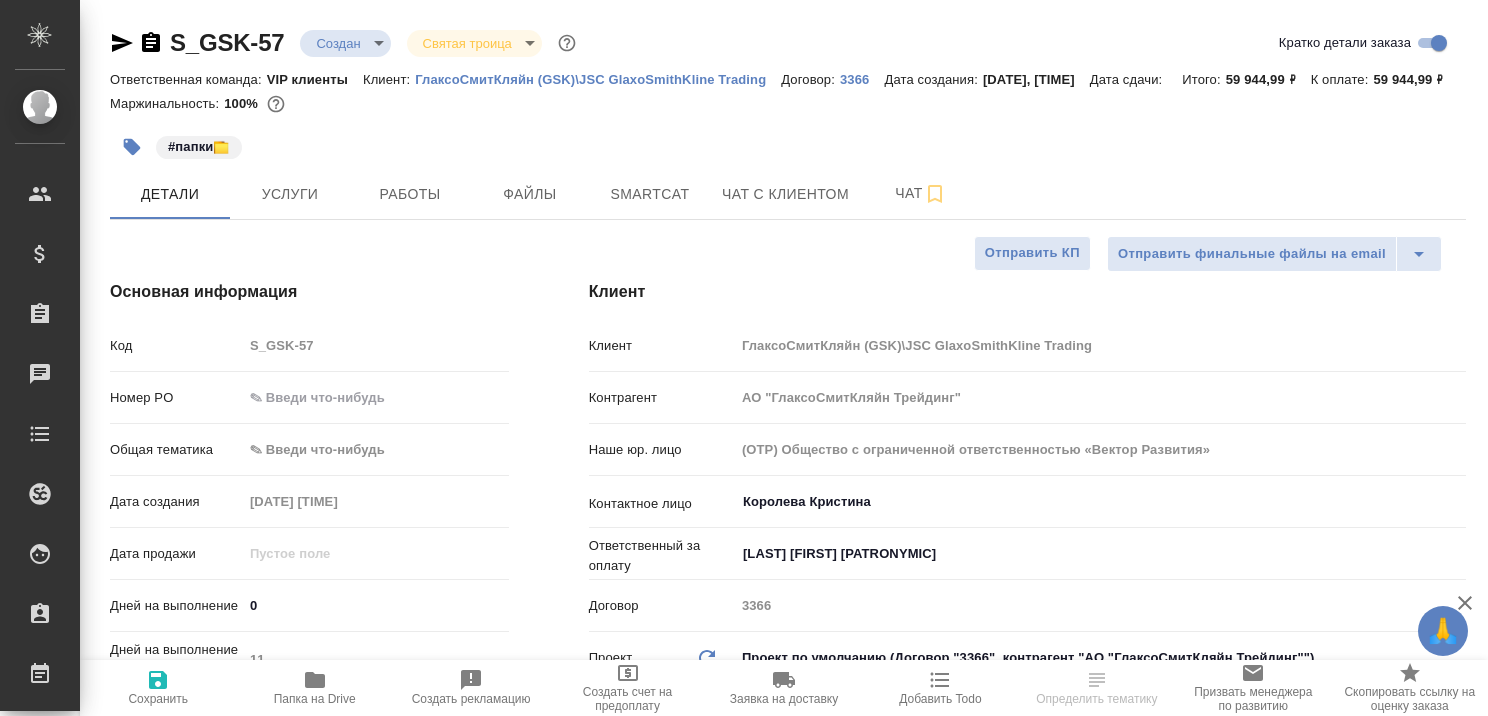 select on "RU" 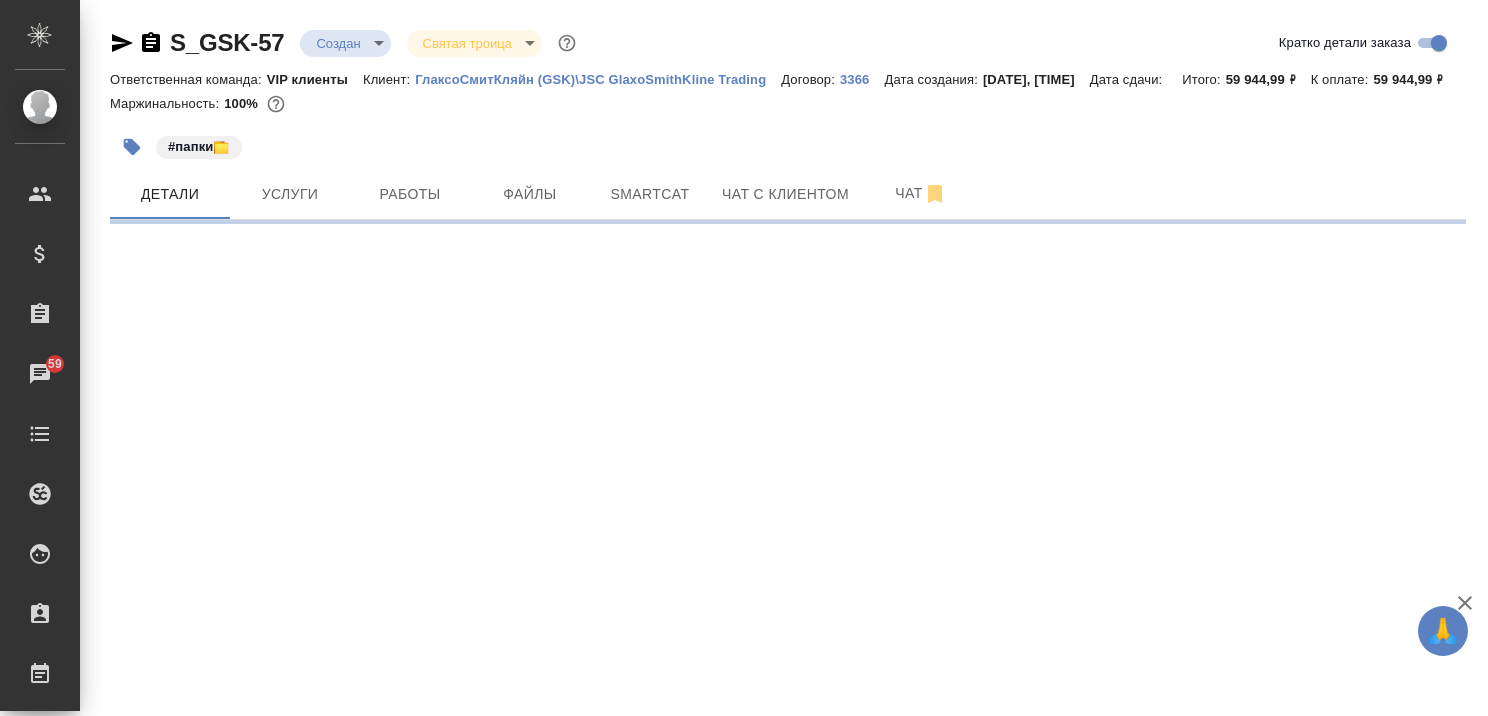 select on "RU" 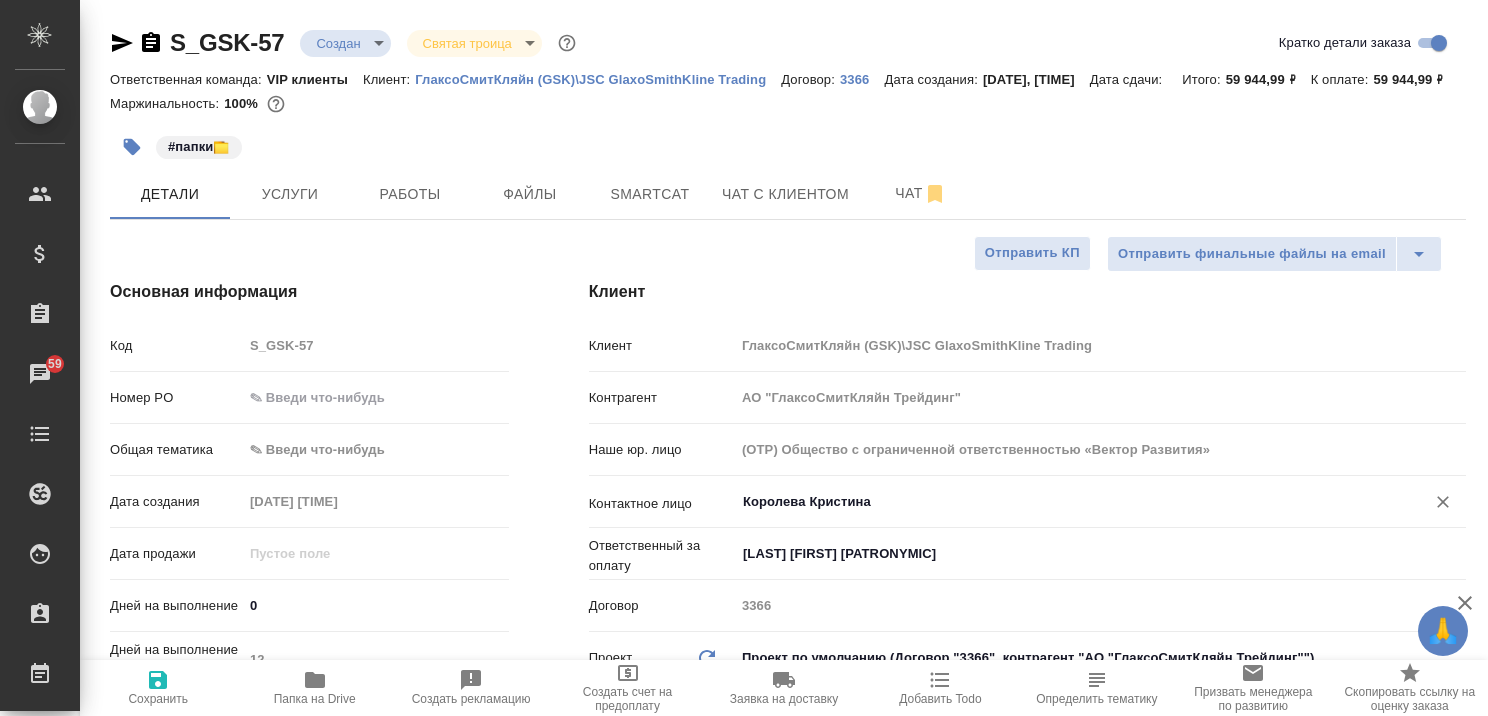 type on "x" 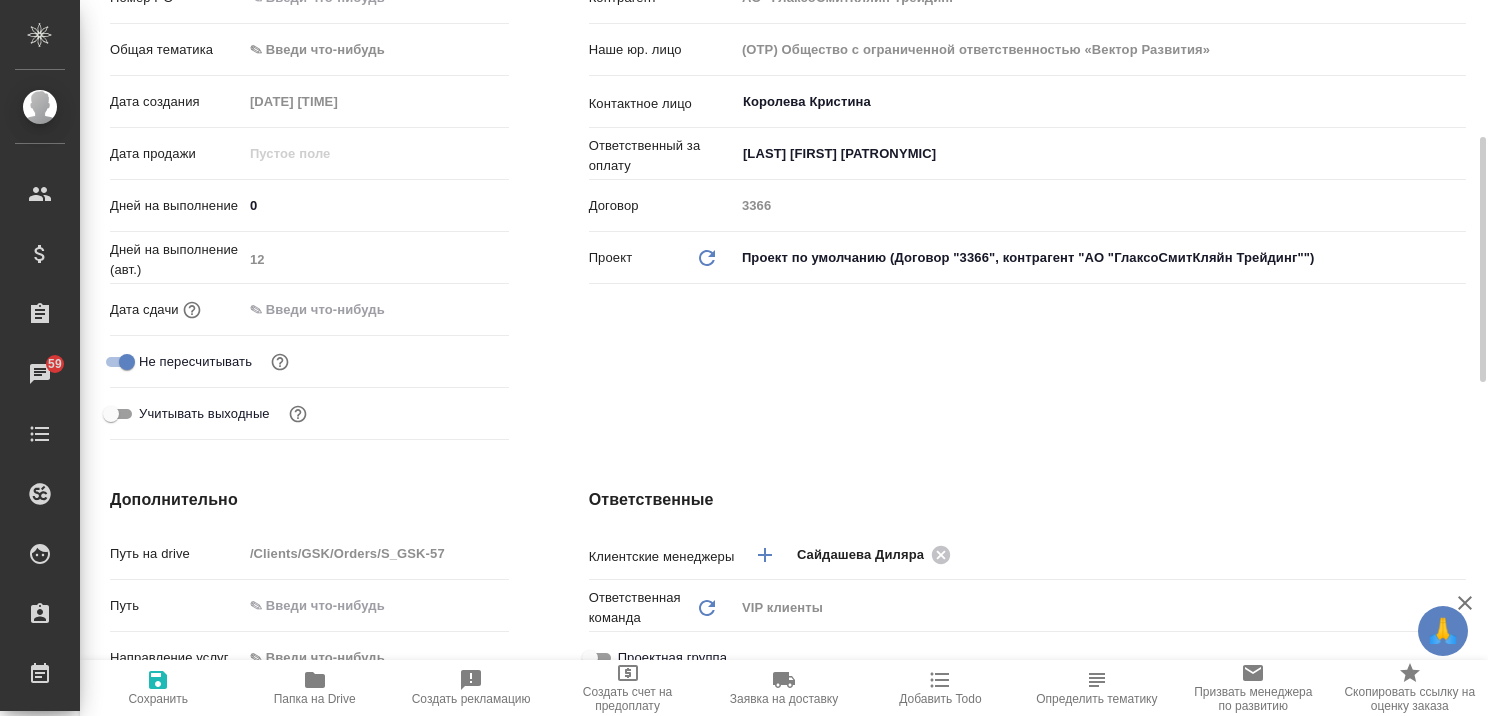 scroll, scrollTop: 600, scrollLeft: 0, axis: vertical 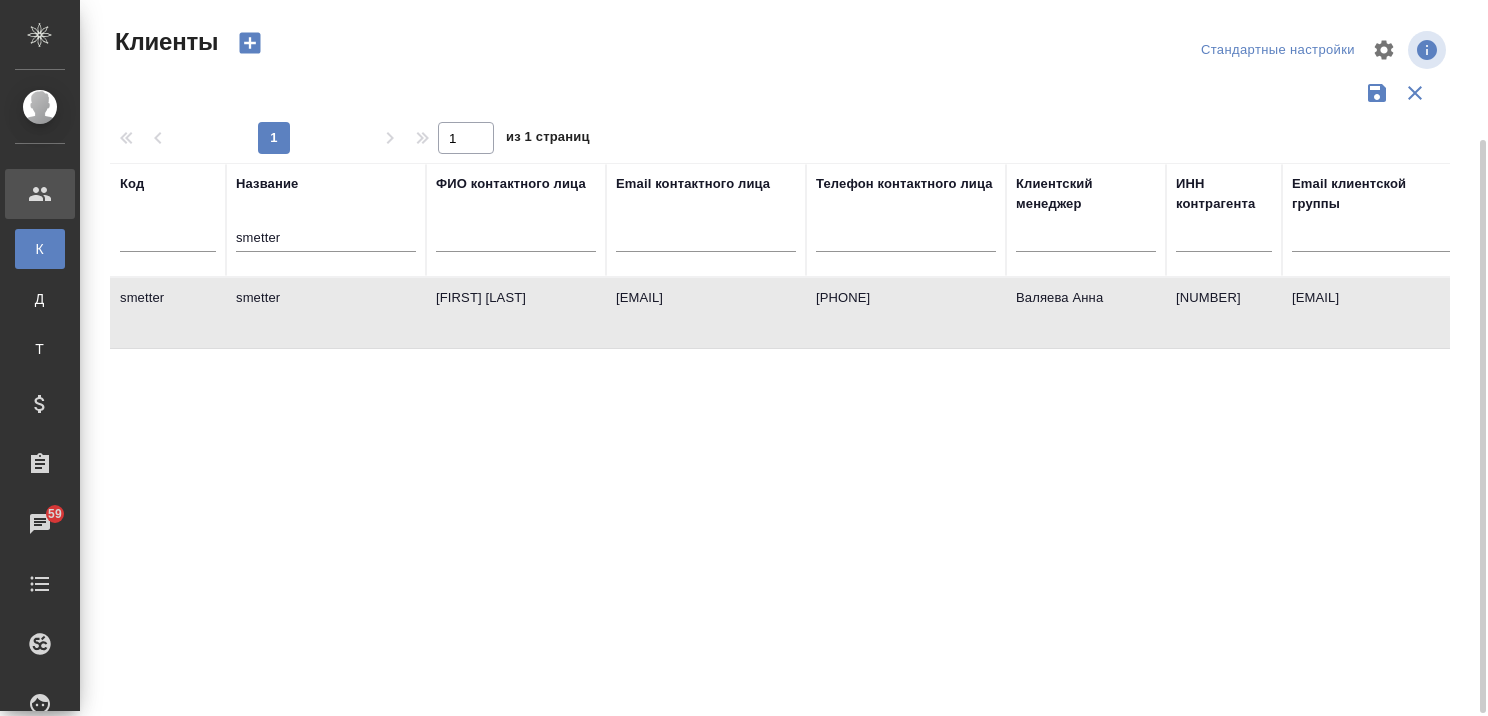 select on "RU" 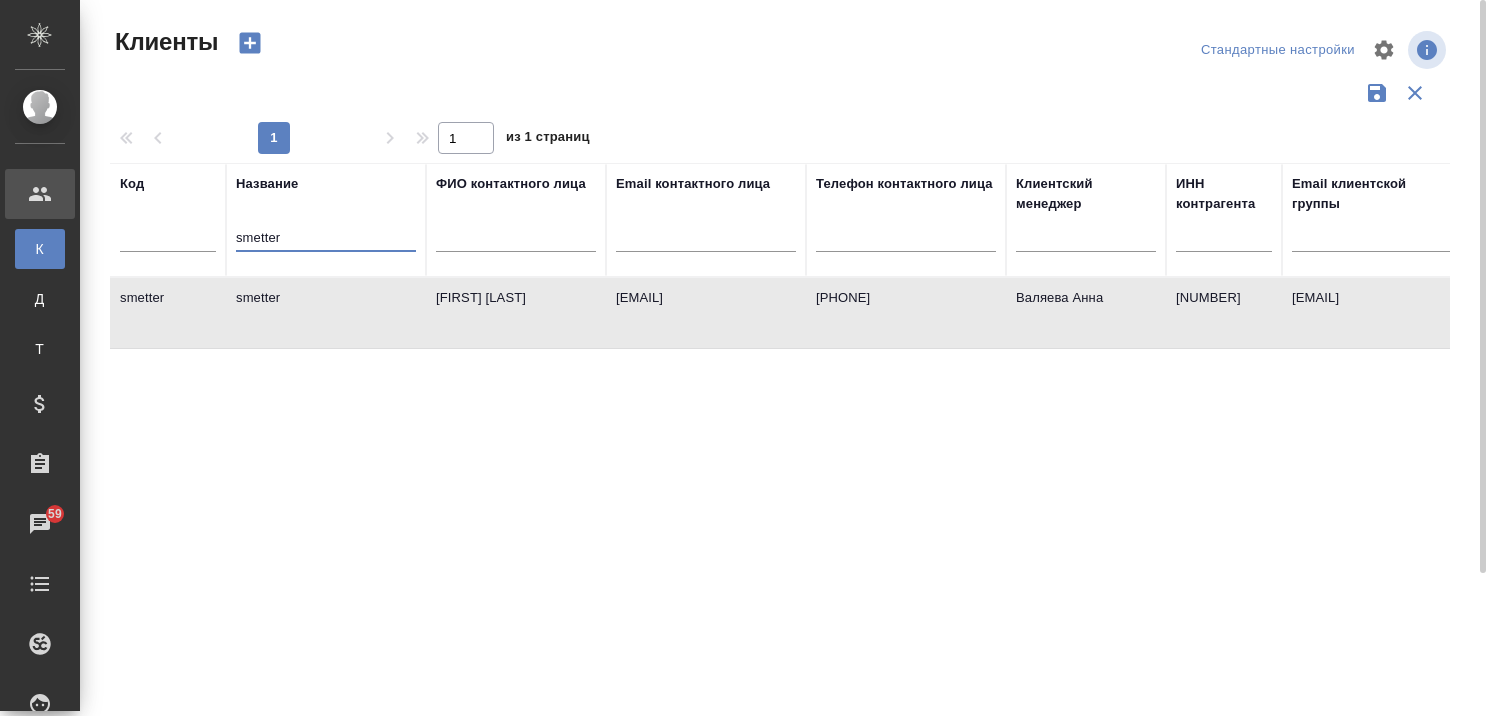 drag, startPoint x: 339, startPoint y: 236, endPoint x: 236, endPoint y: 229, distance: 103.23759 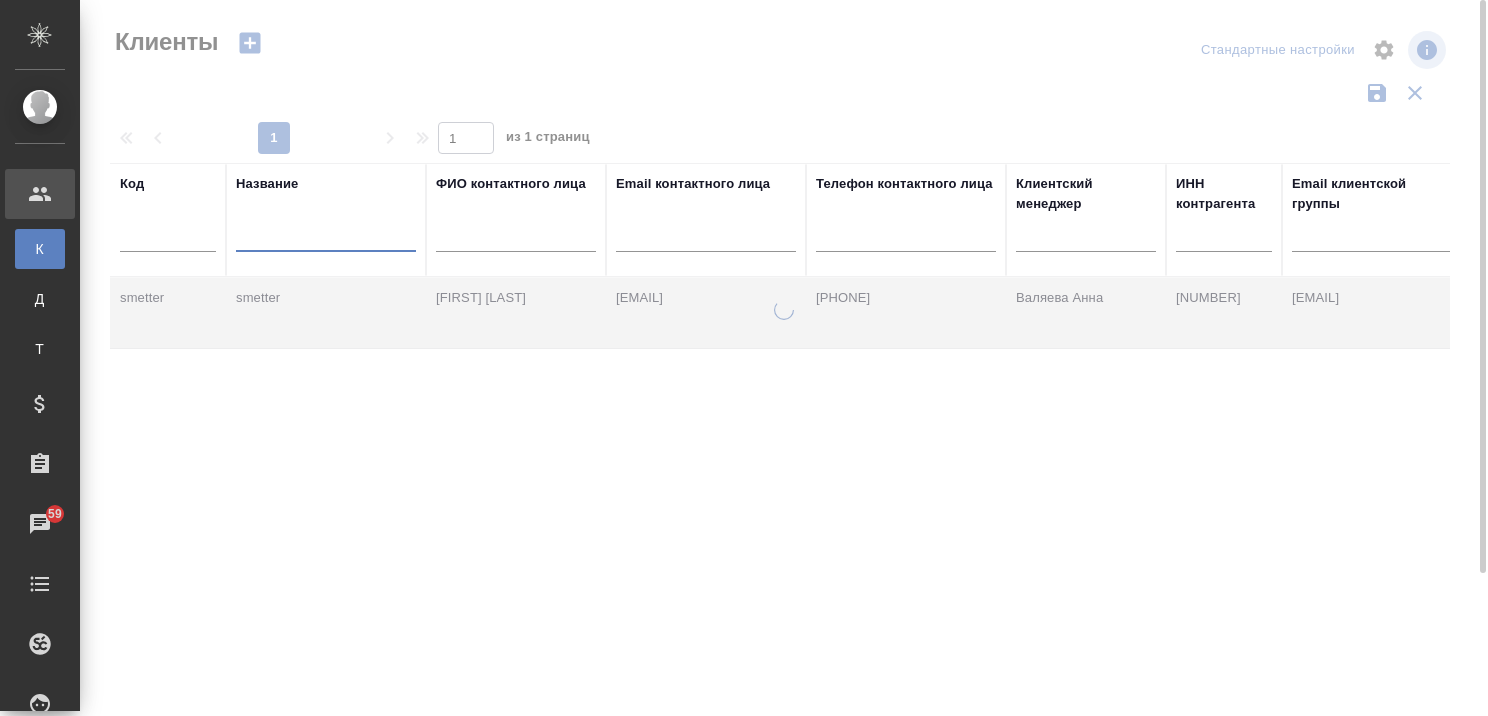 type 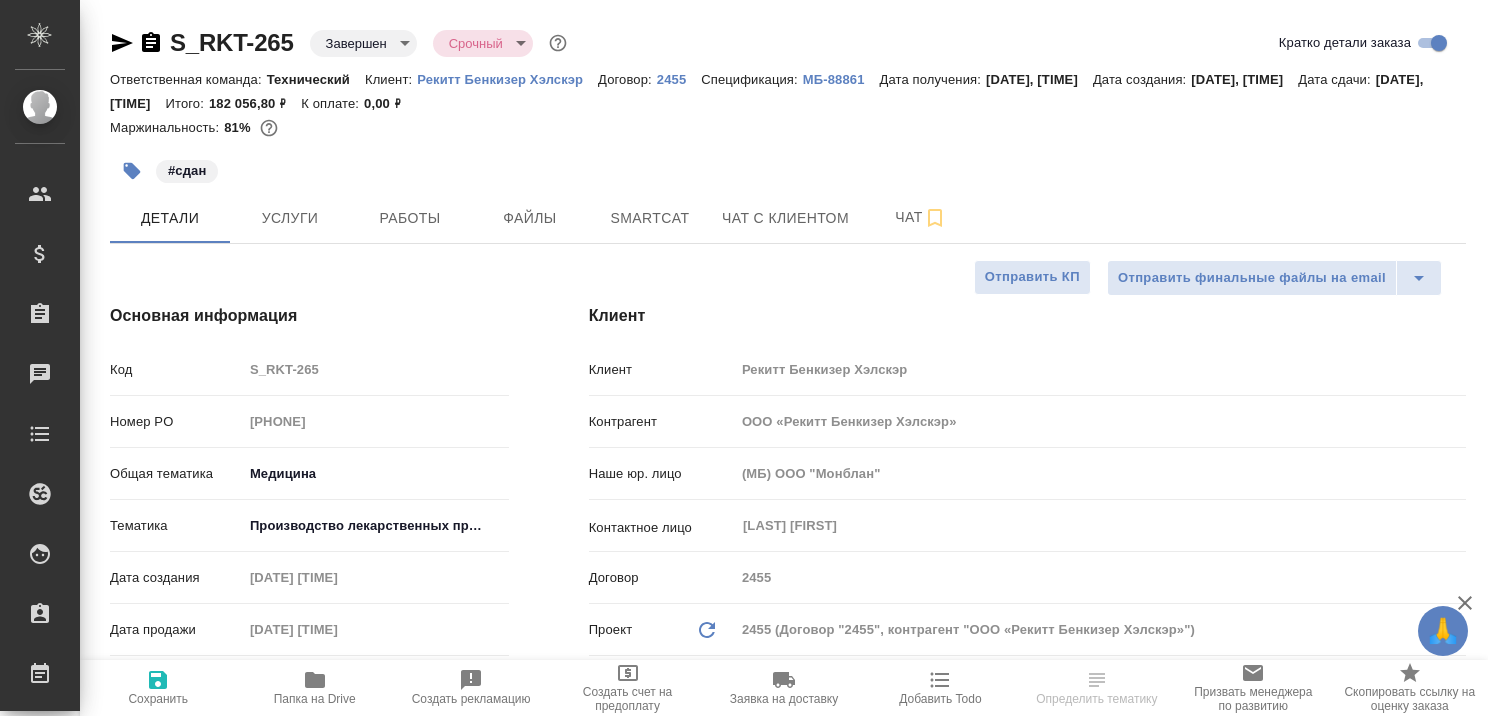 select on "RU" 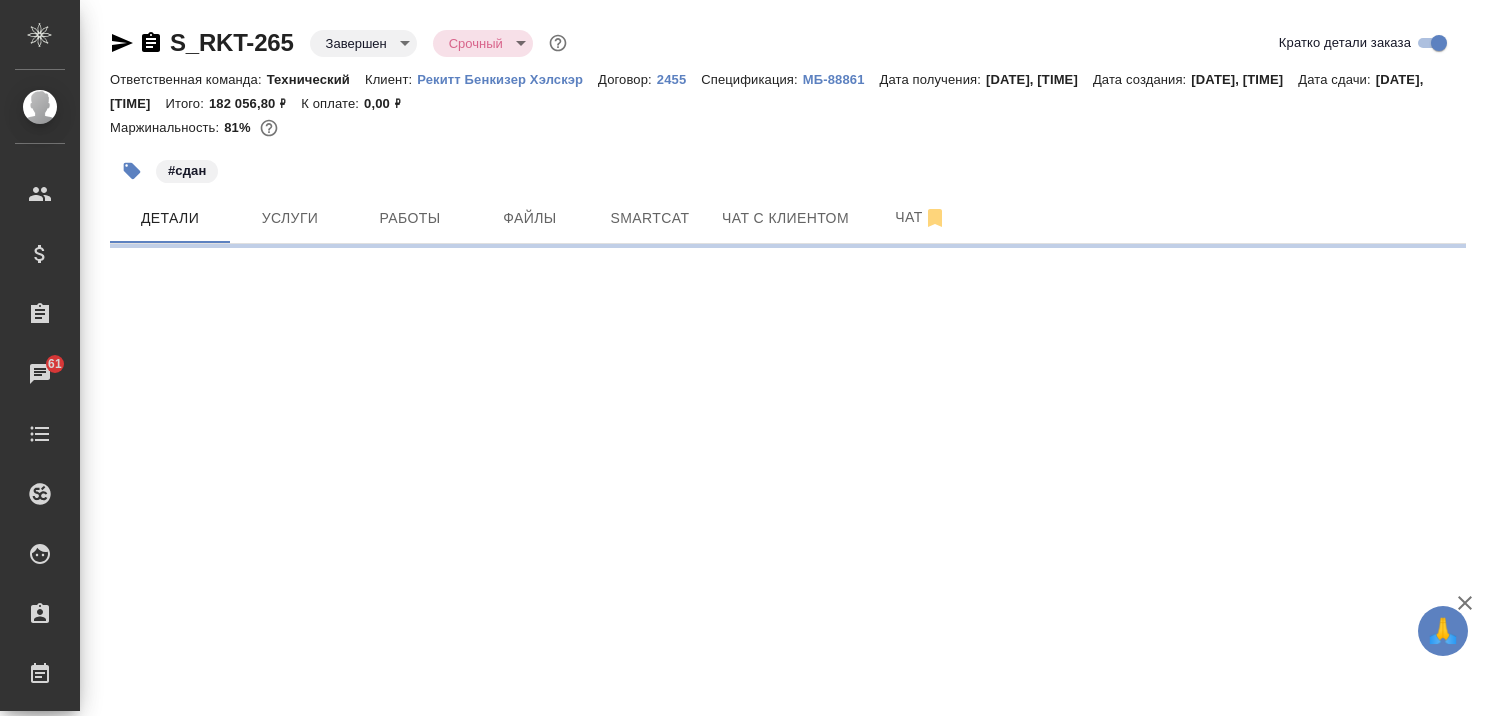 select on "RU" 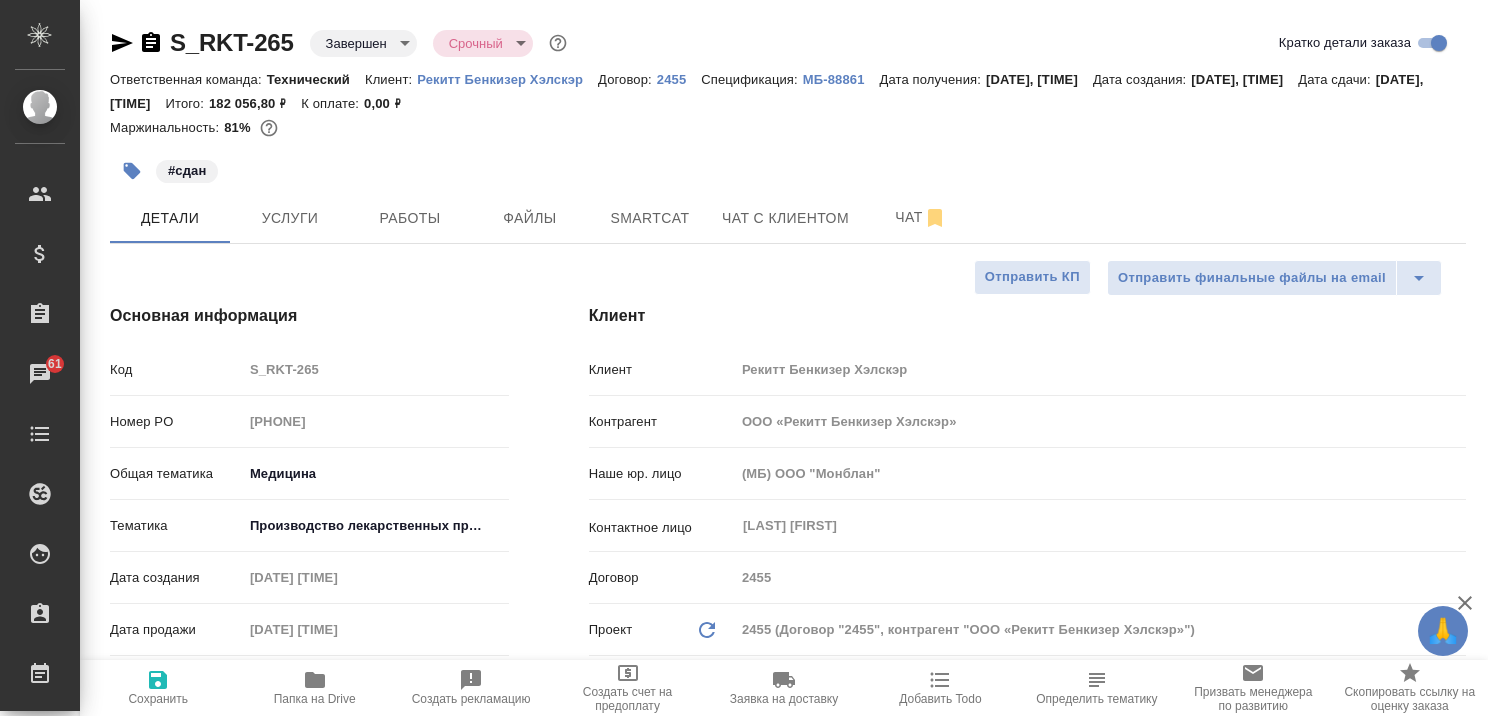 type on "x" 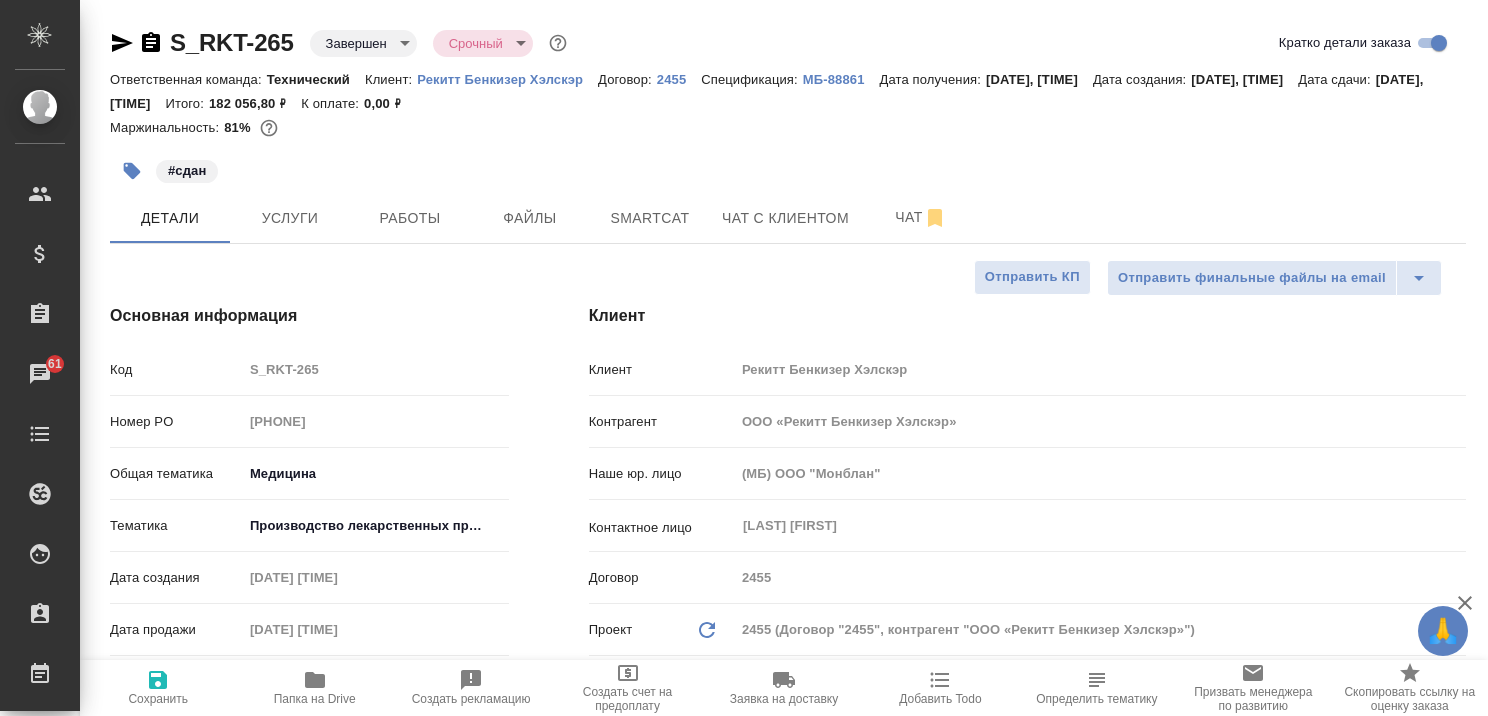 type on "x" 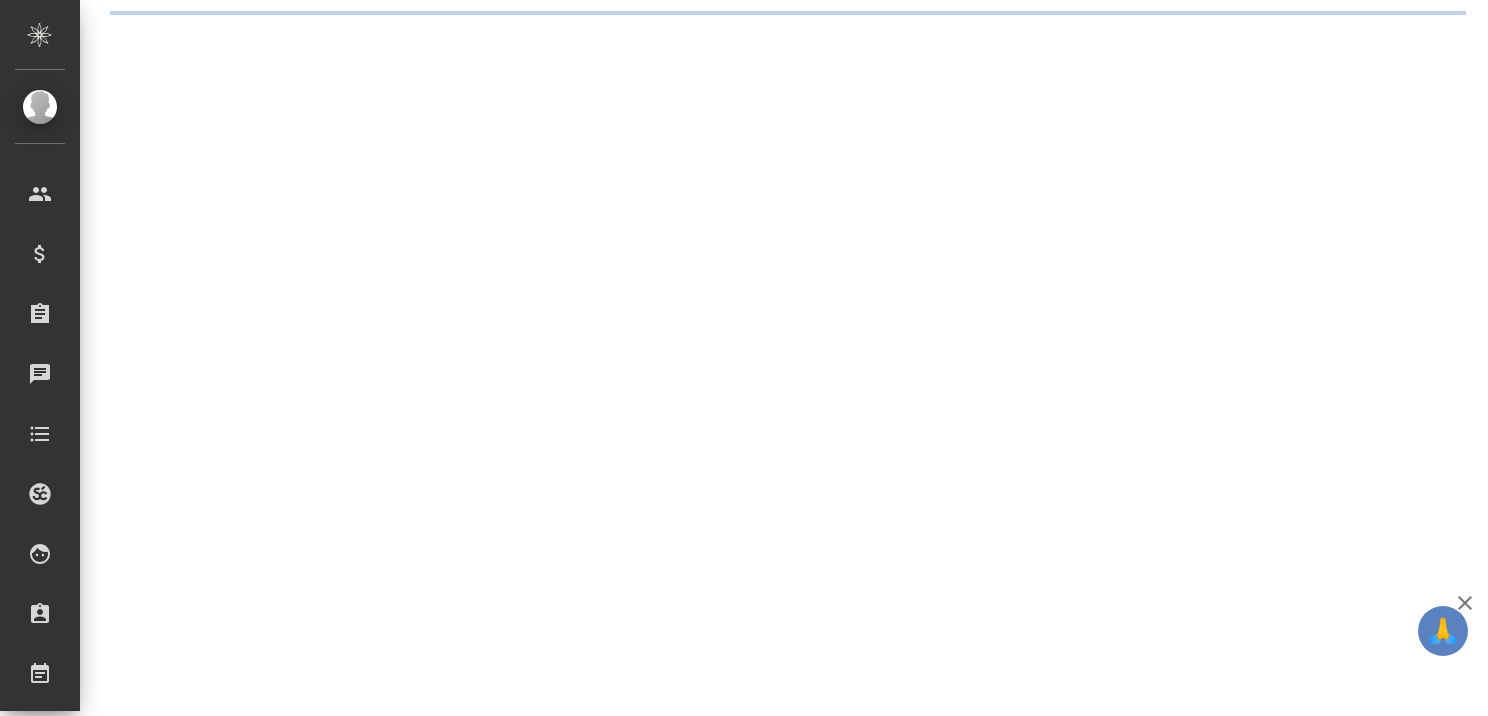 scroll, scrollTop: 0, scrollLeft: 0, axis: both 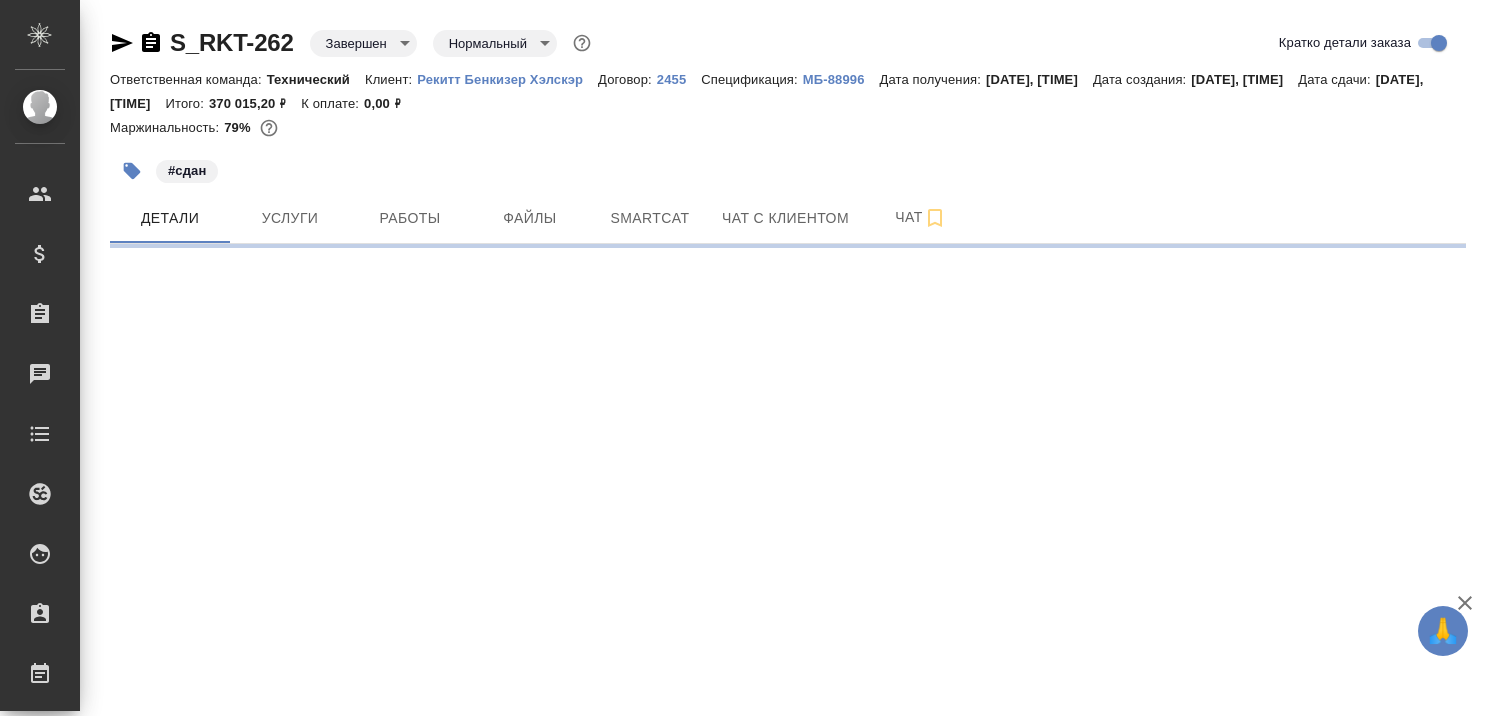 select on "RU" 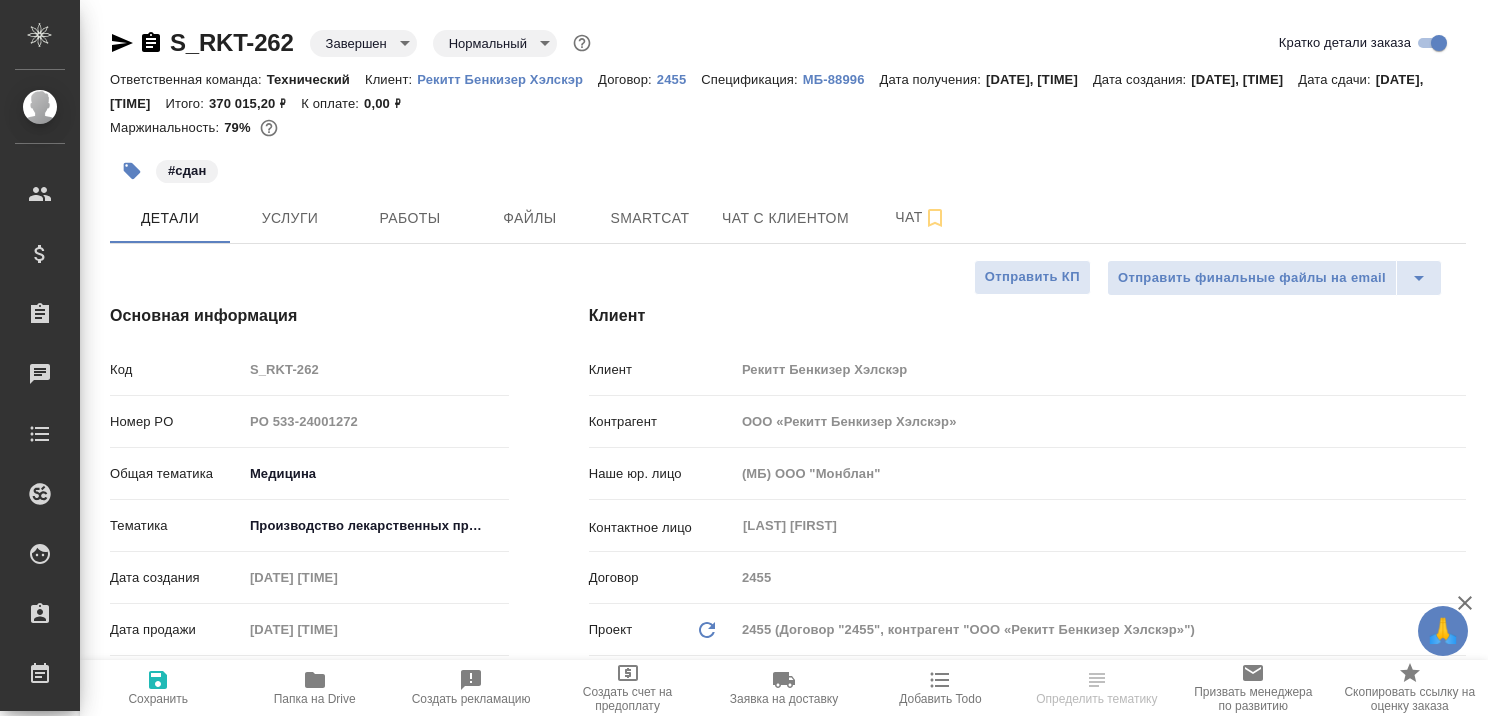 type on "x" 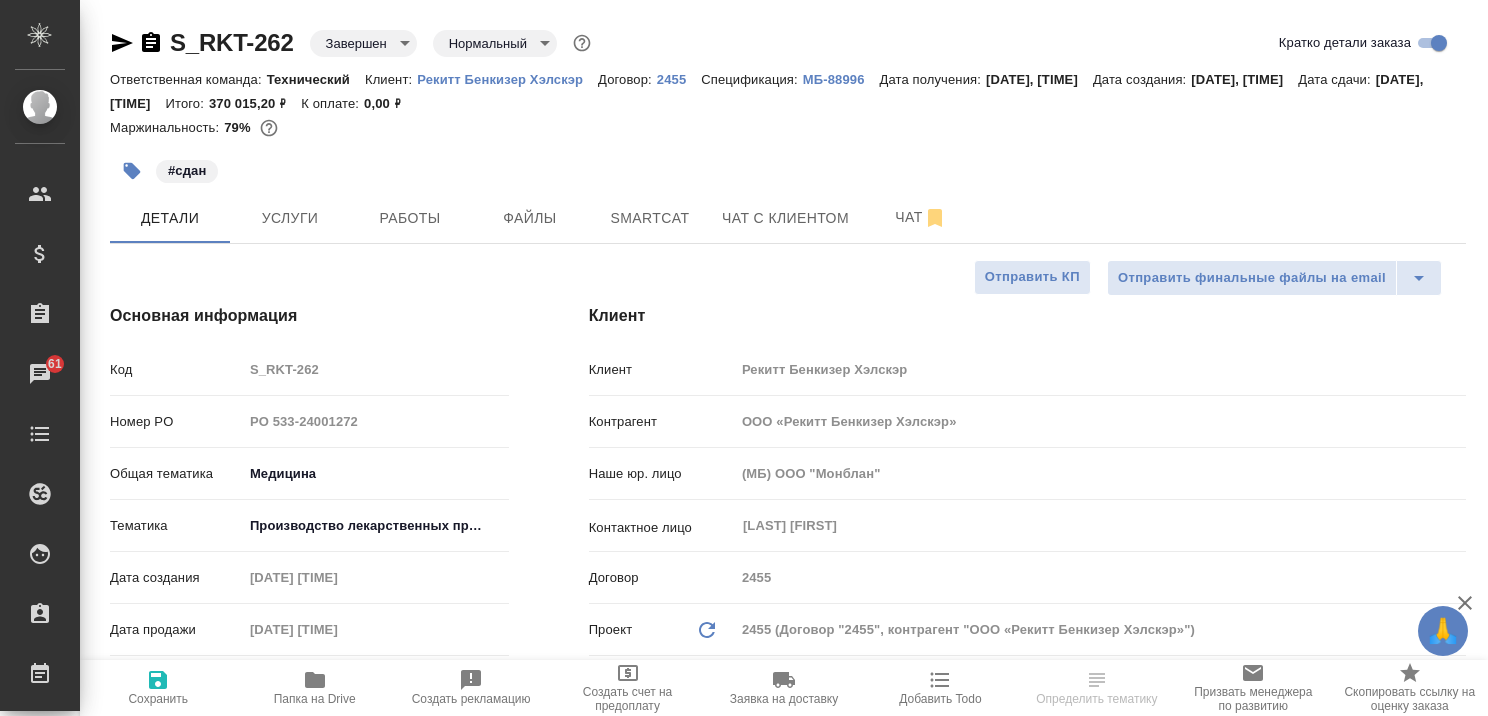 type on "x" 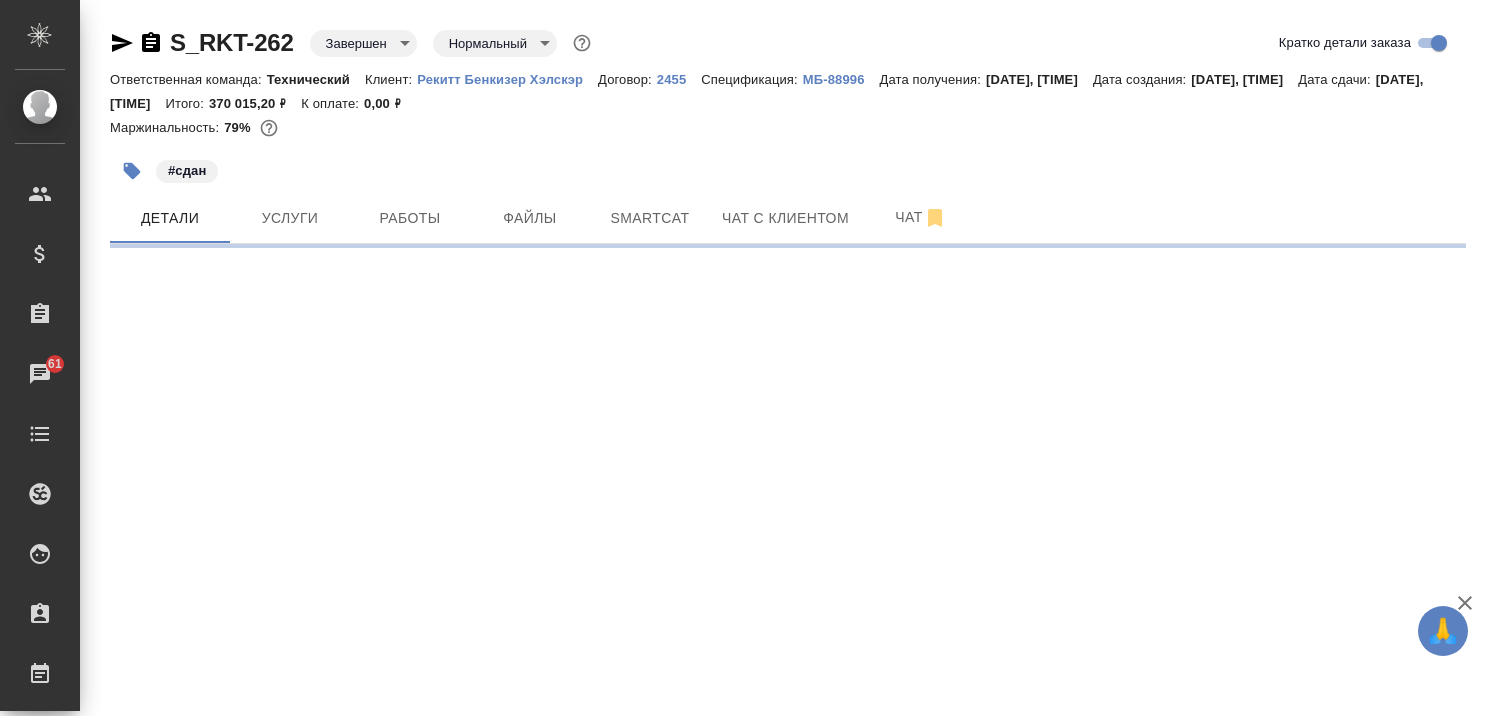 select on "RU" 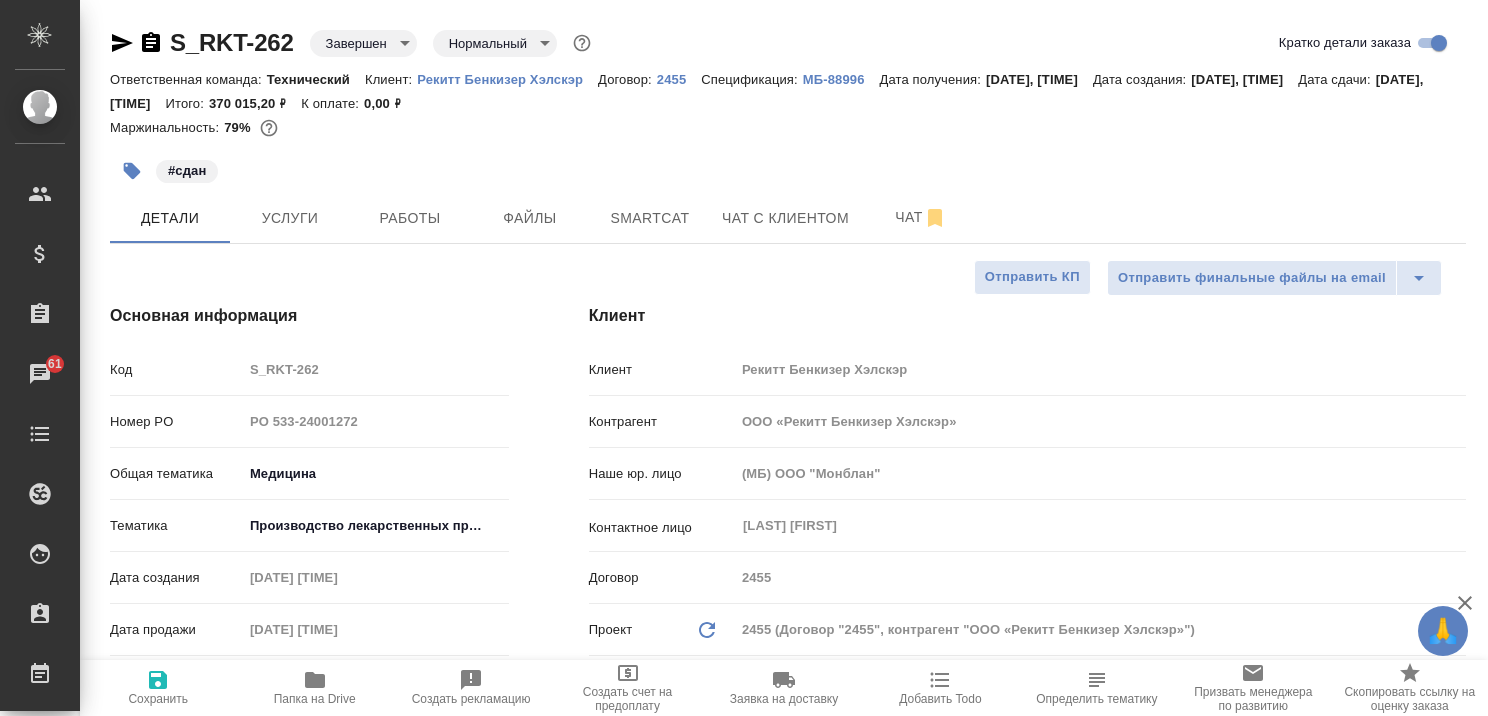 type on "x" 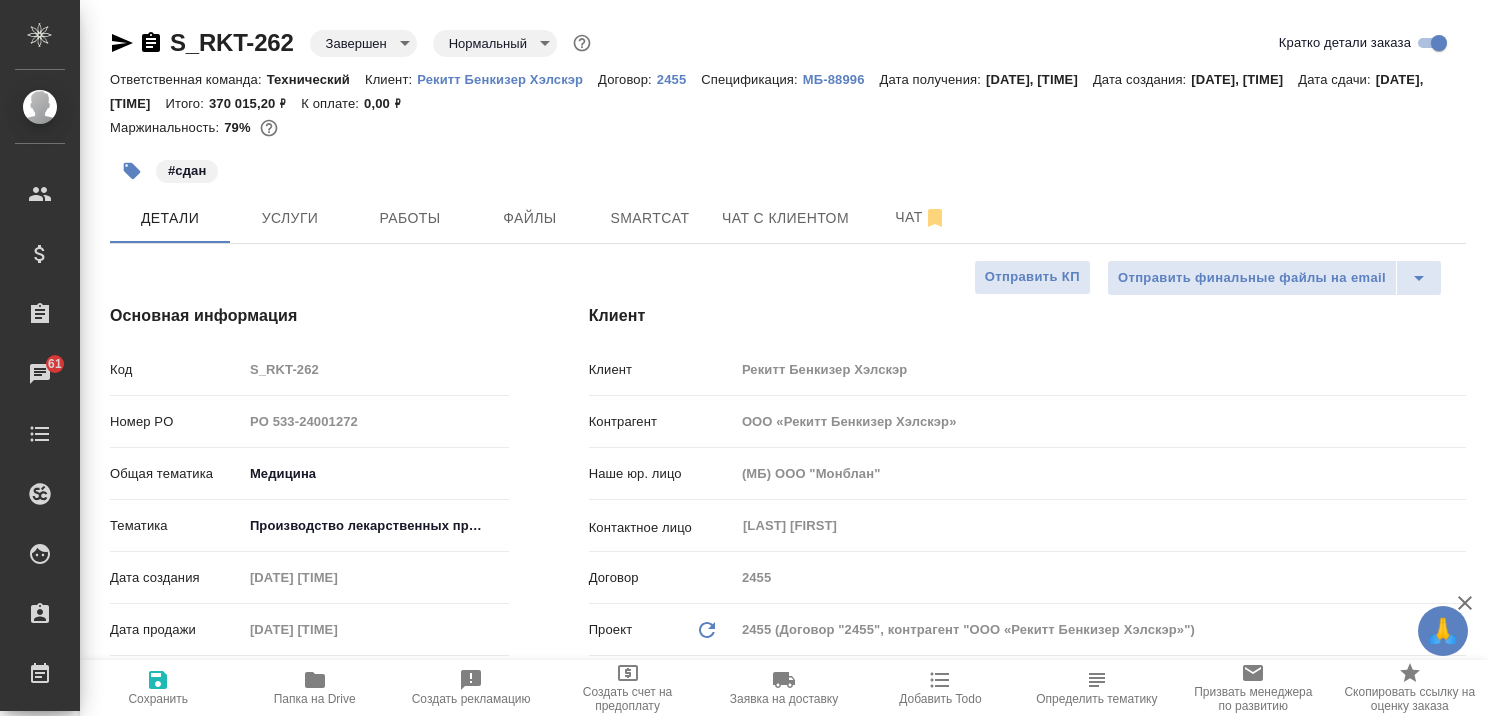 type on "x" 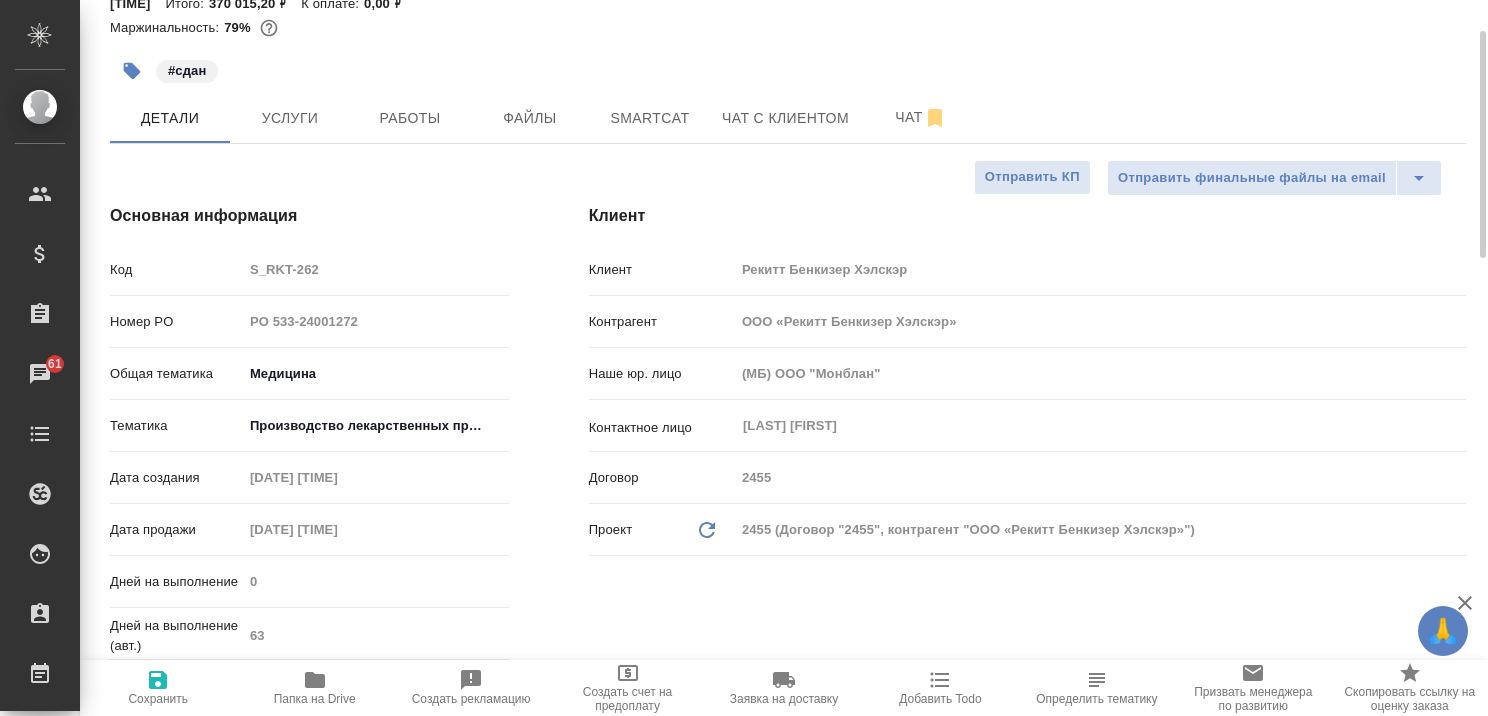 scroll, scrollTop: 0, scrollLeft: 0, axis: both 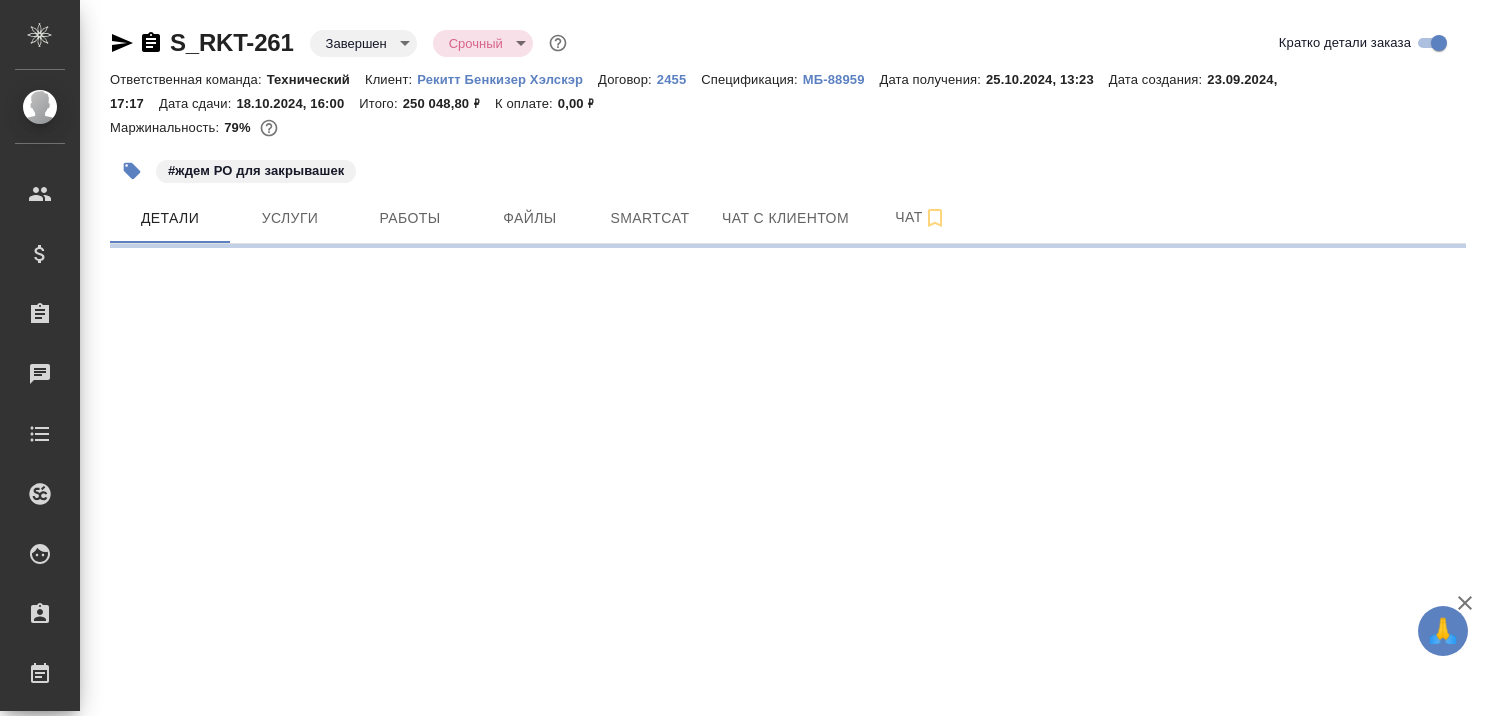 select on "RU" 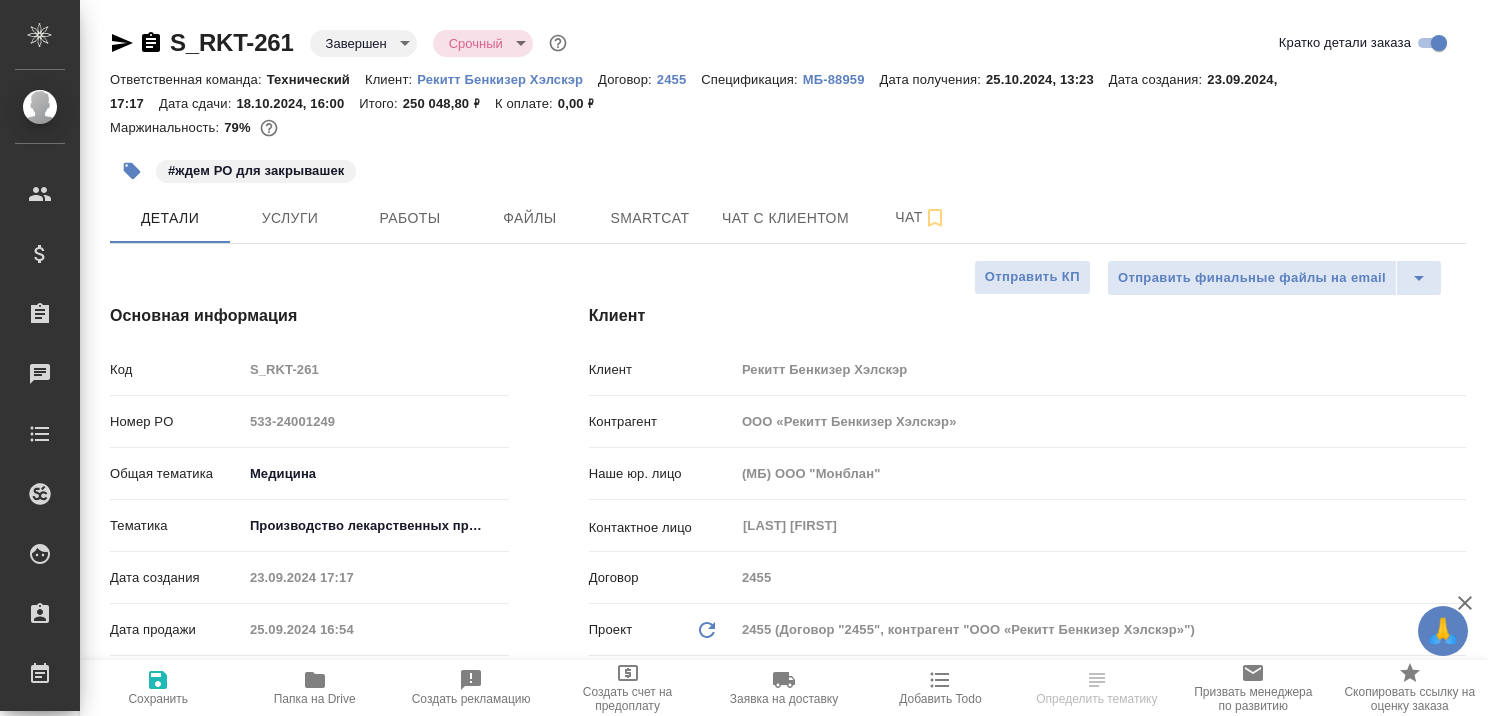 type on "x" 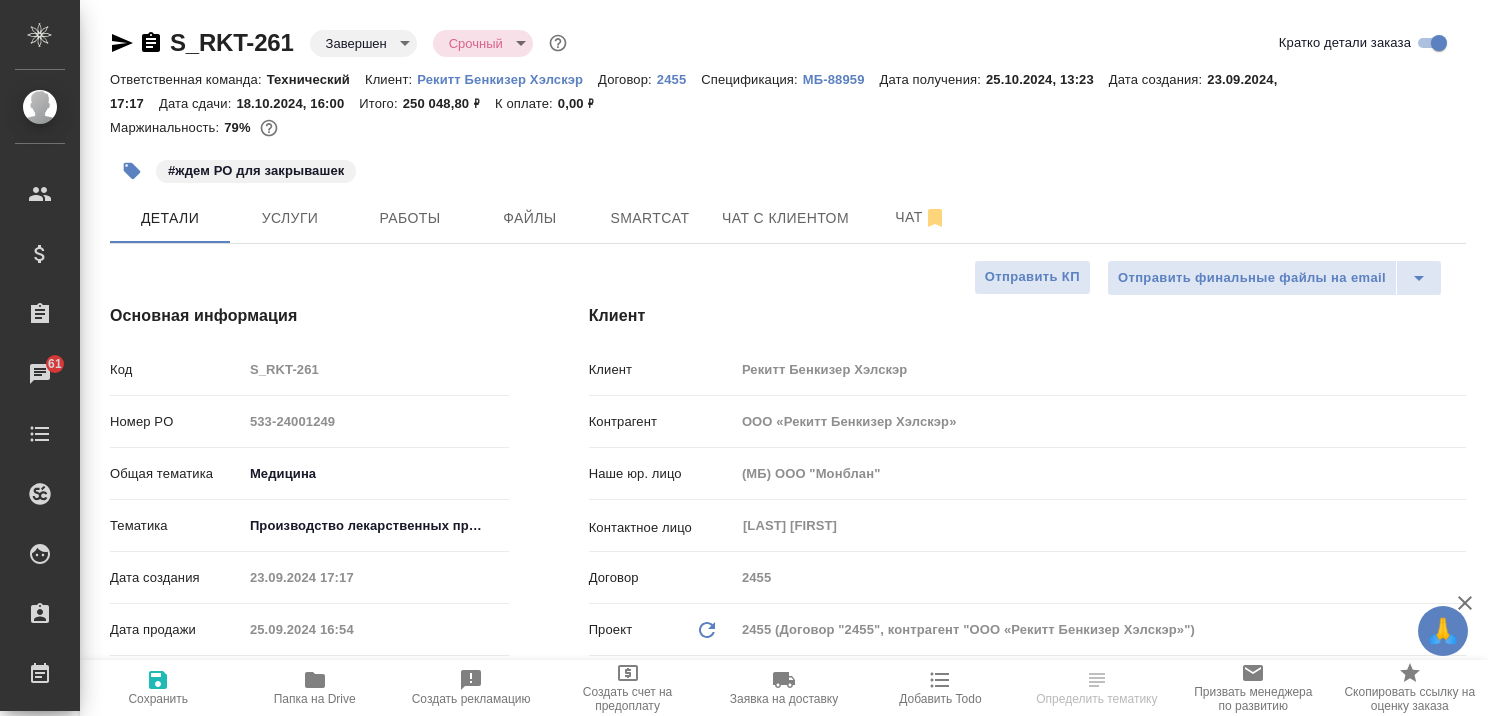 click on "Код S_RKT-261" at bounding box center [309, 369] 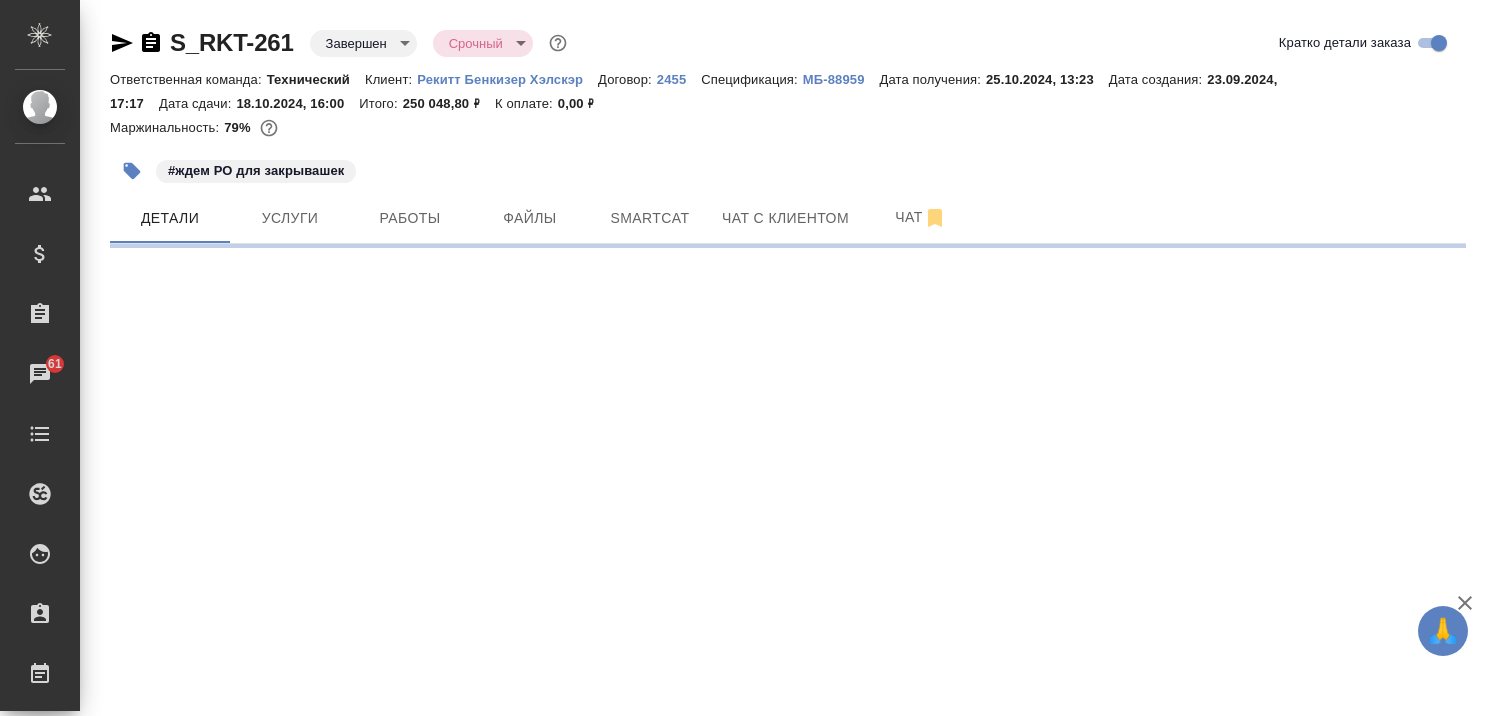 select on "RU" 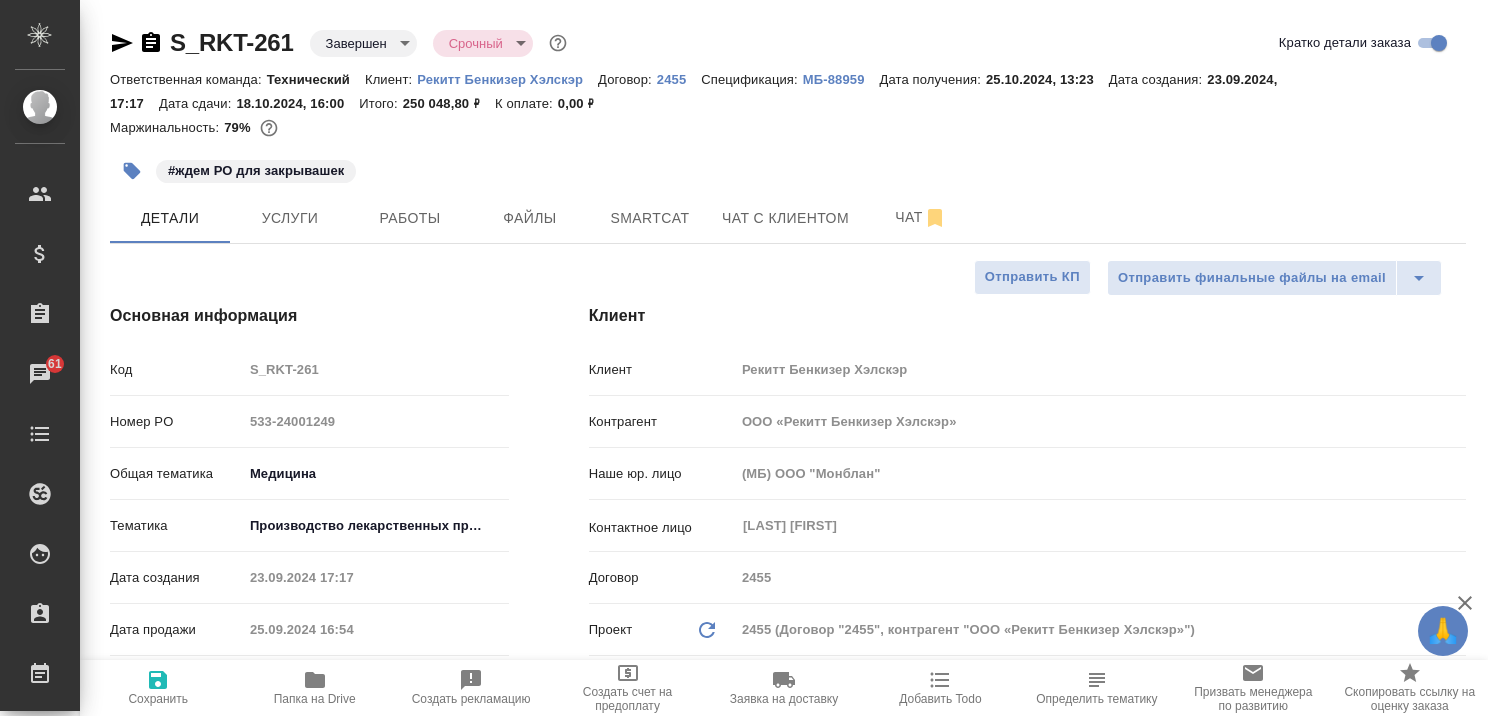 type on "x" 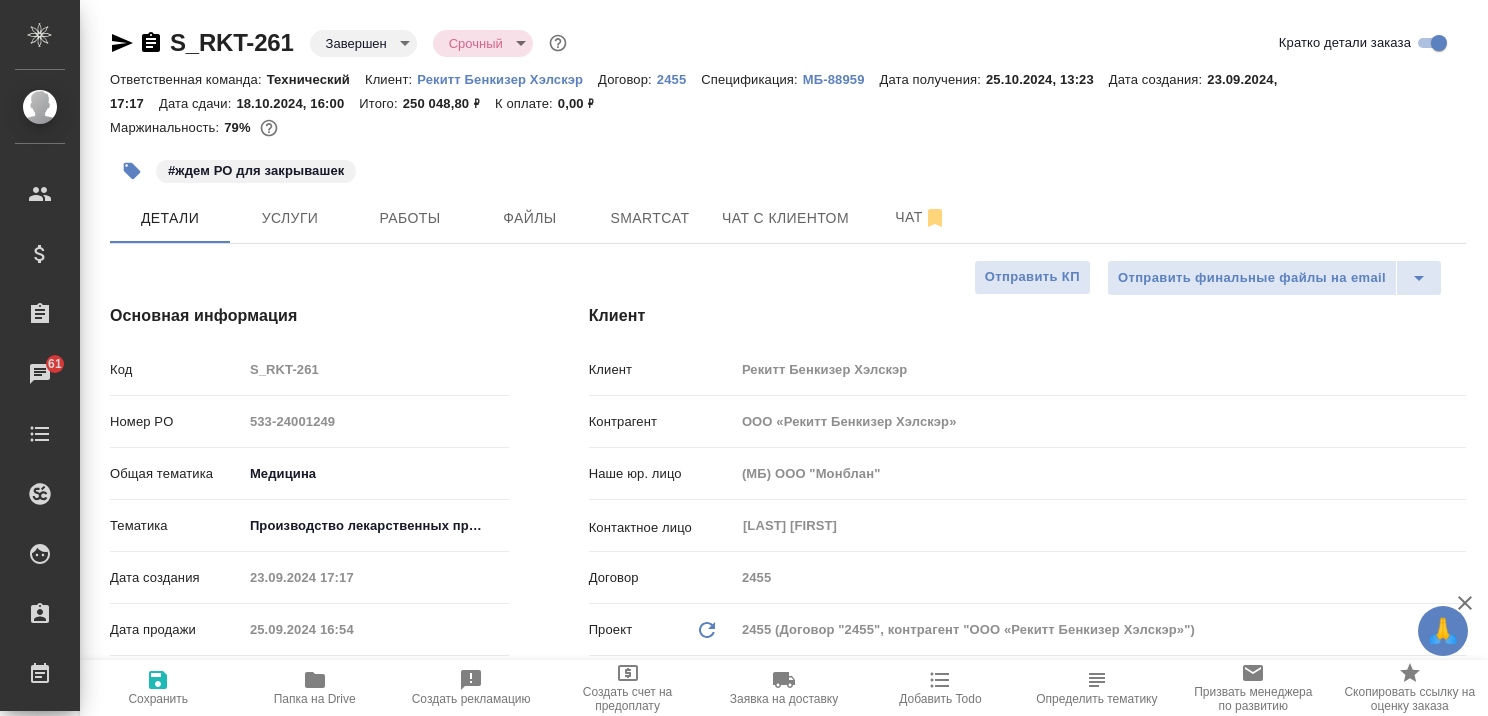 type on "x" 